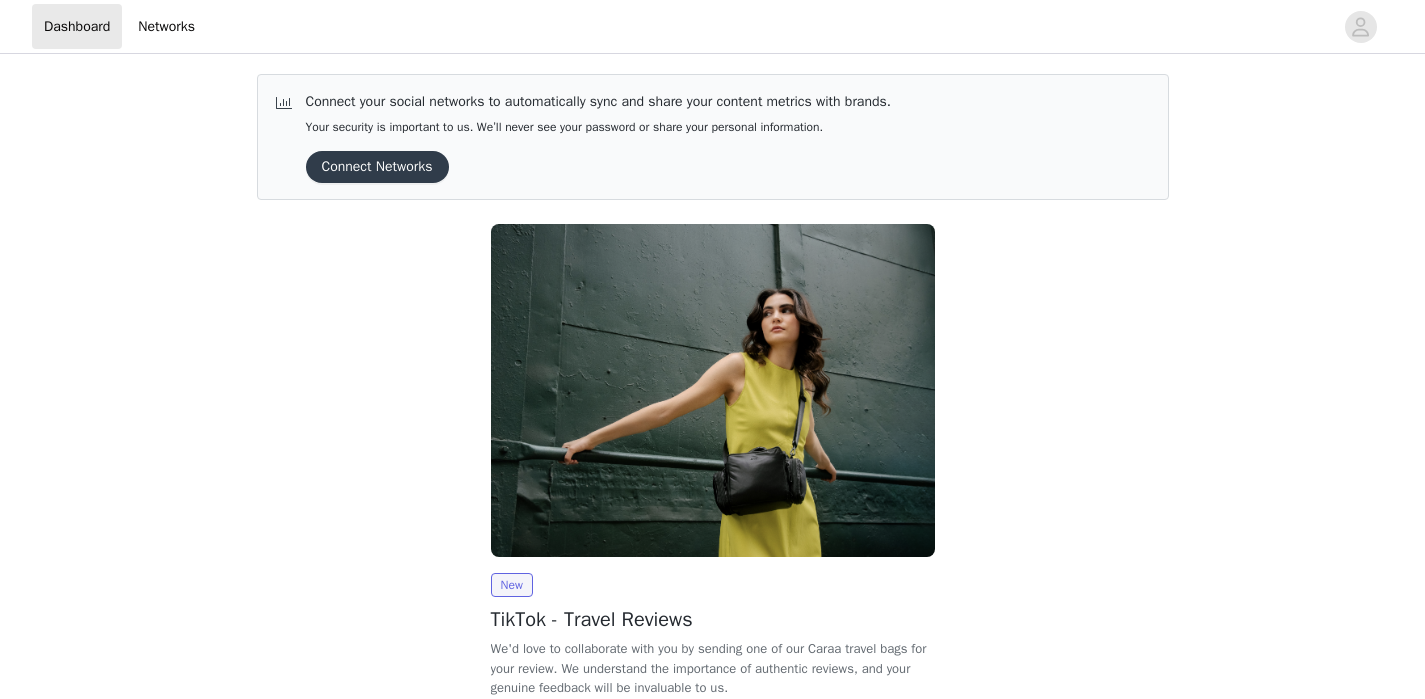scroll, scrollTop: 0, scrollLeft: 0, axis: both 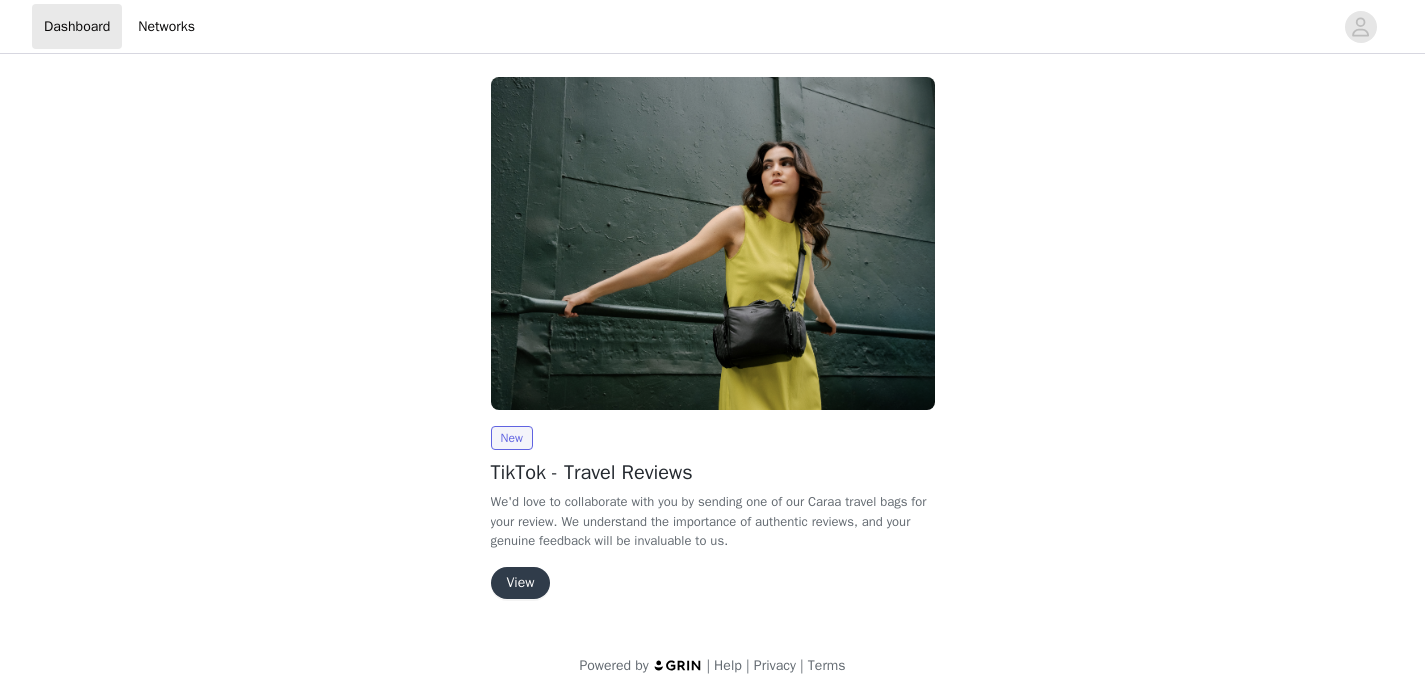 click on "View" at bounding box center [521, 583] 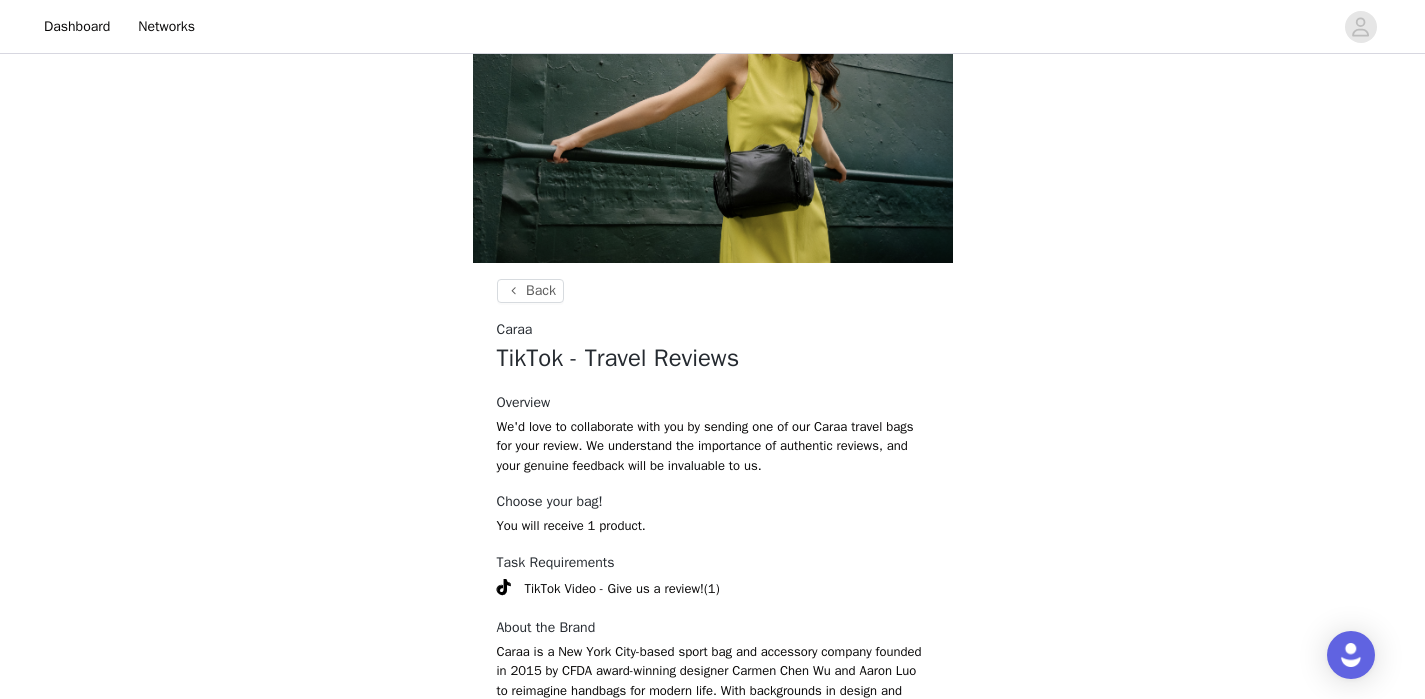 scroll, scrollTop: 330, scrollLeft: 0, axis: vertical 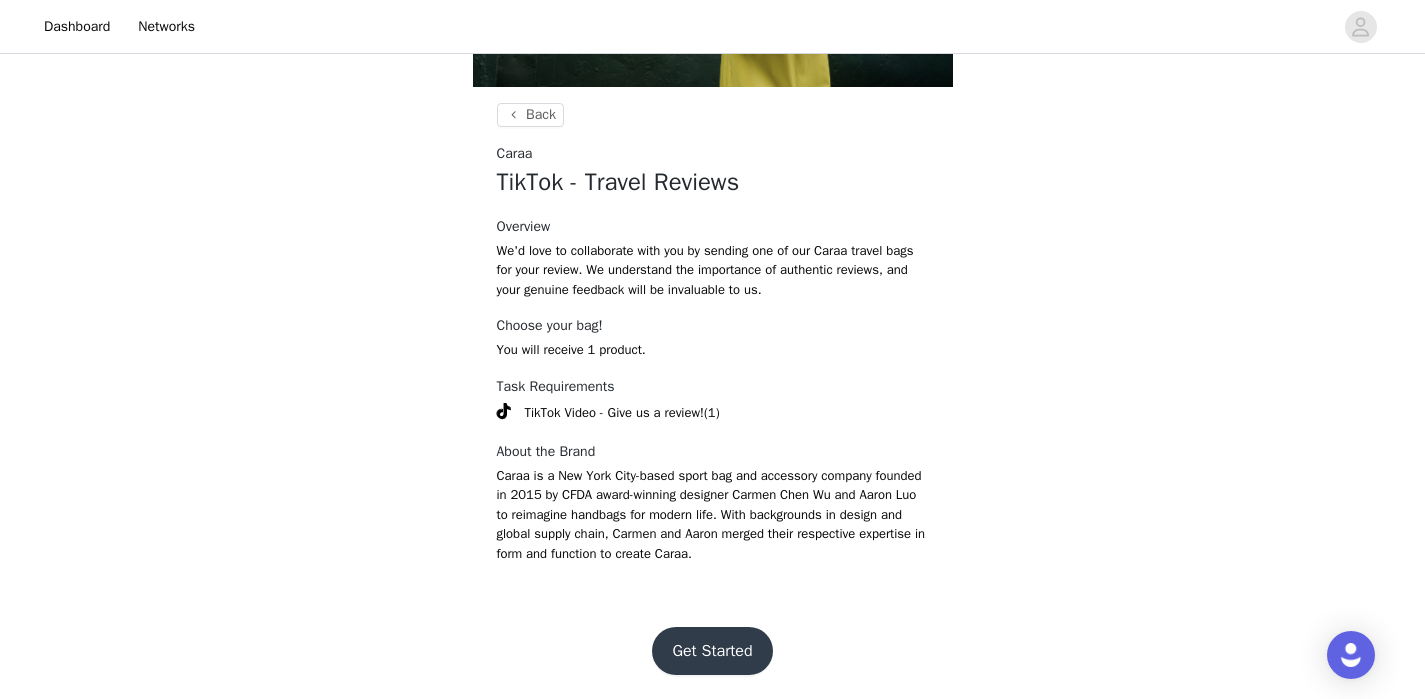 click on "Get Started" at bounding box center [712, 651] 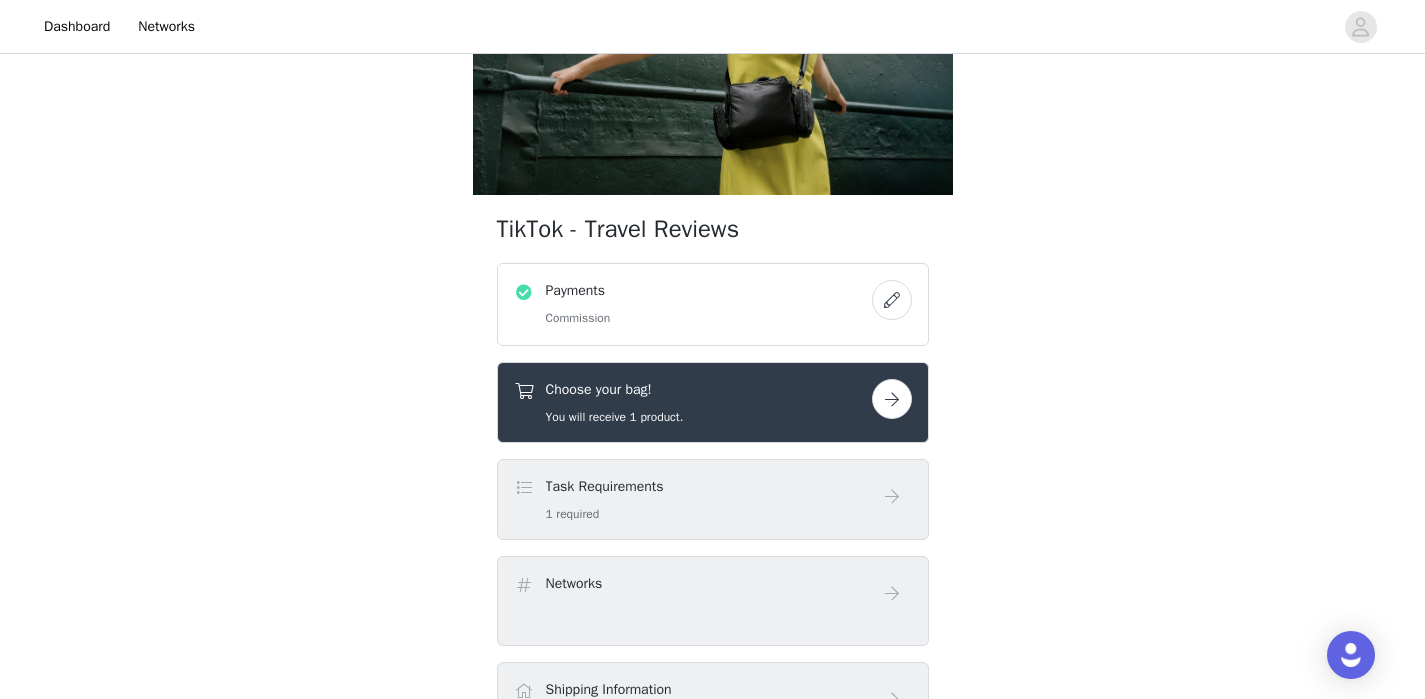 scroll, scrollTop: 225, scrollLeft: 0, axis: vertical 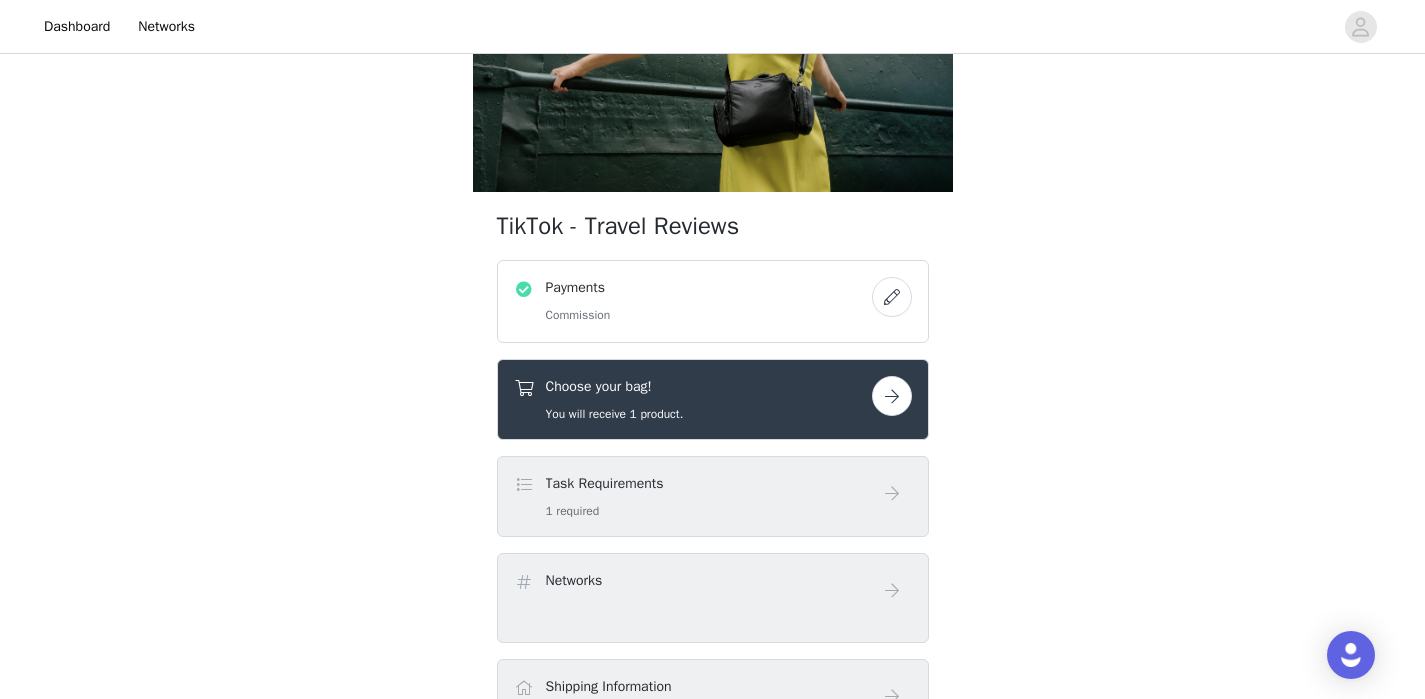 click at bounding box center (892, 297) 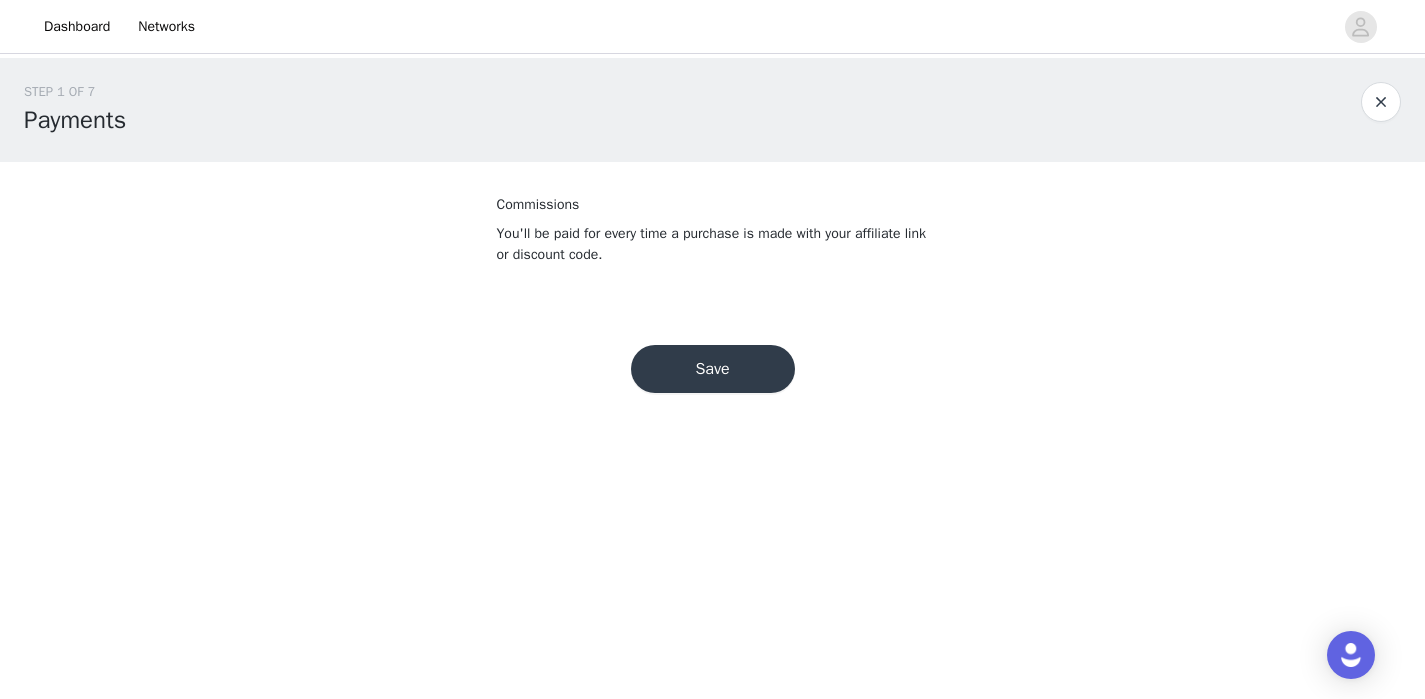 click on "Save" at bounding box center [713, 369] 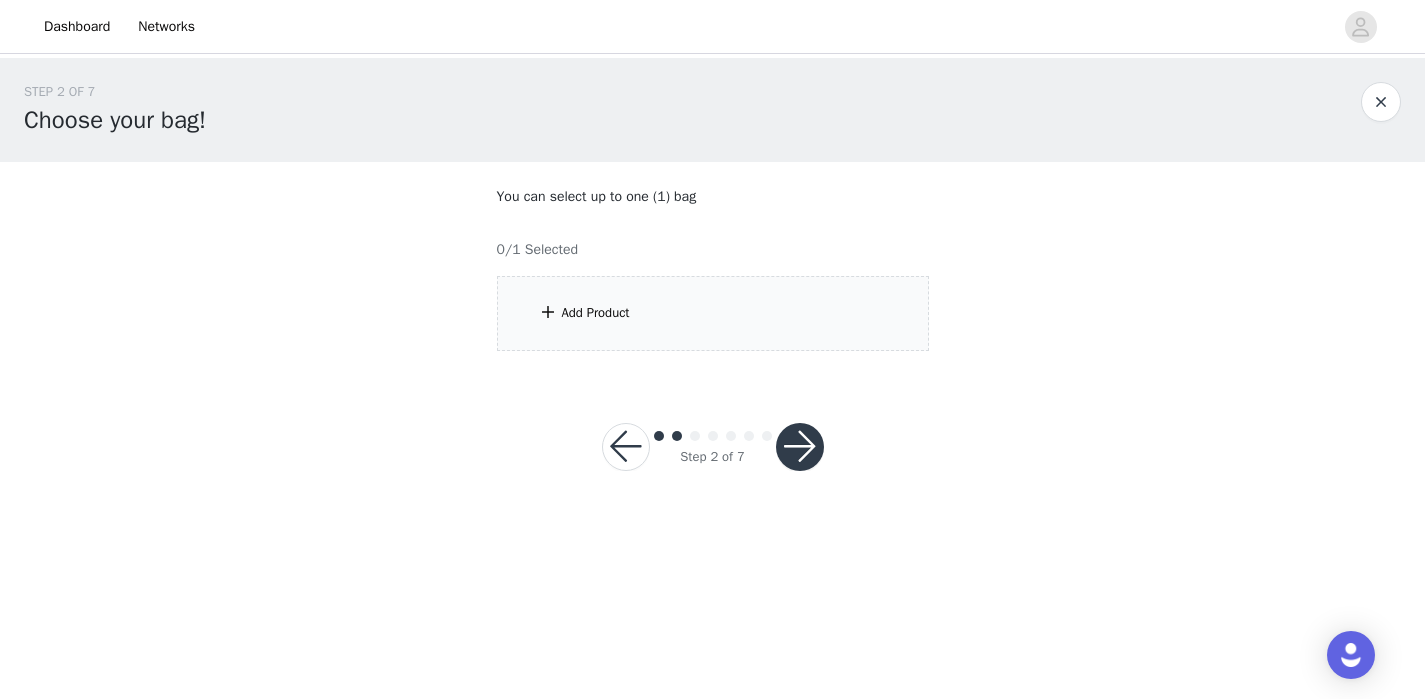 click on "Add Product" at bounding box center (713, 313) 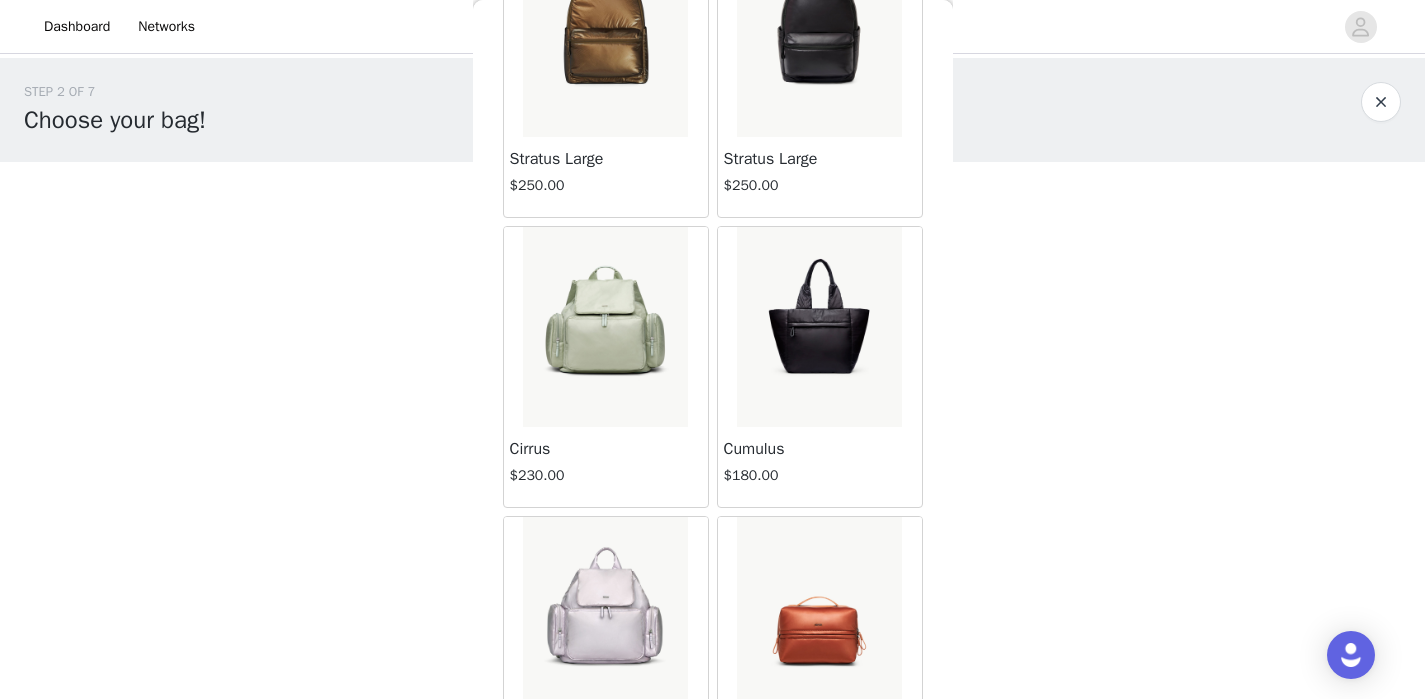 scroll, scrollTop: 1079, scrollLeft: 0, axis: vertical 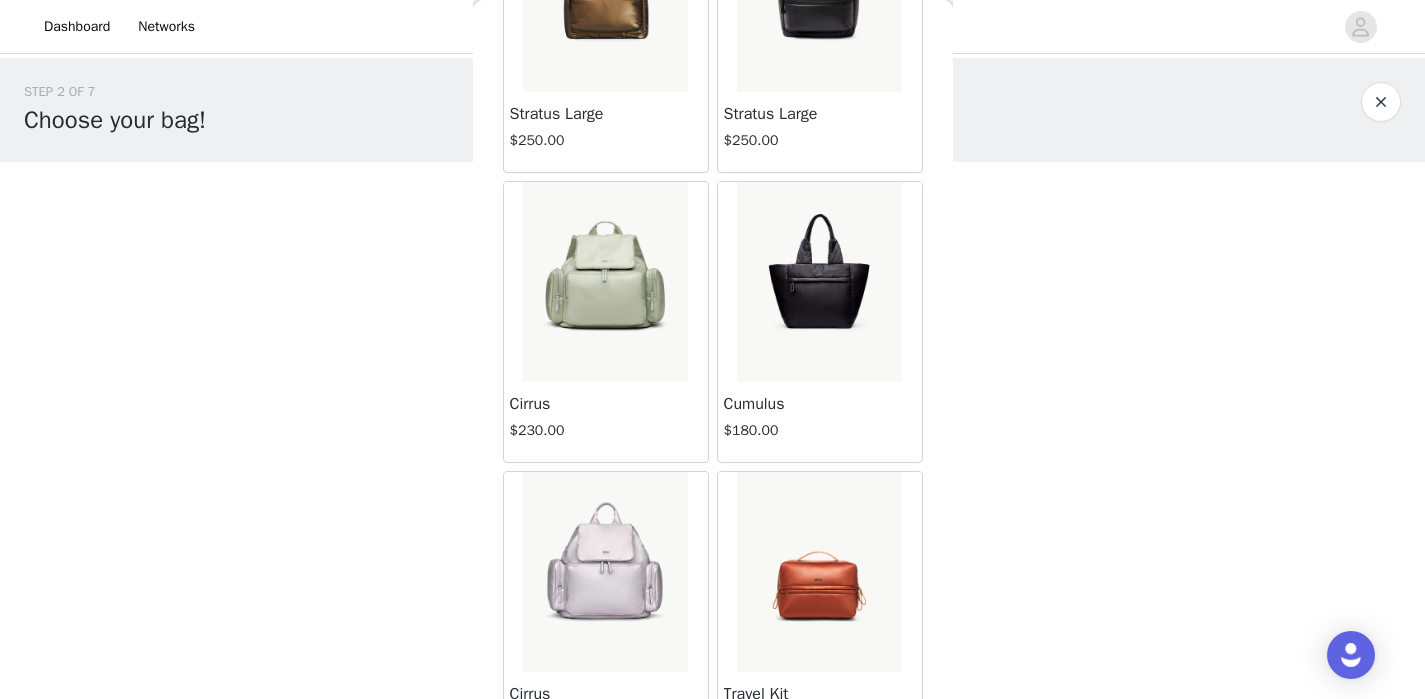 click at bounding box center [605, 282] 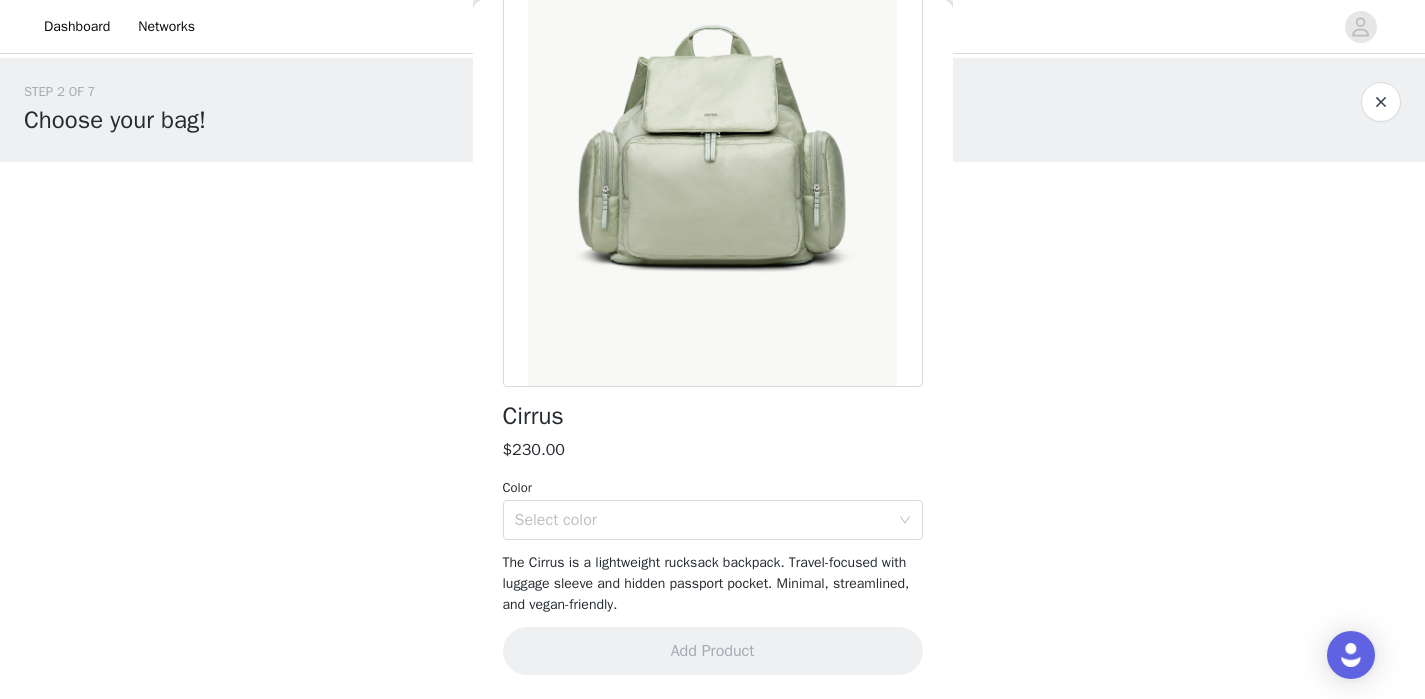 scroll, scrollTop: 162, scrollLeft: 0, axis: vertical 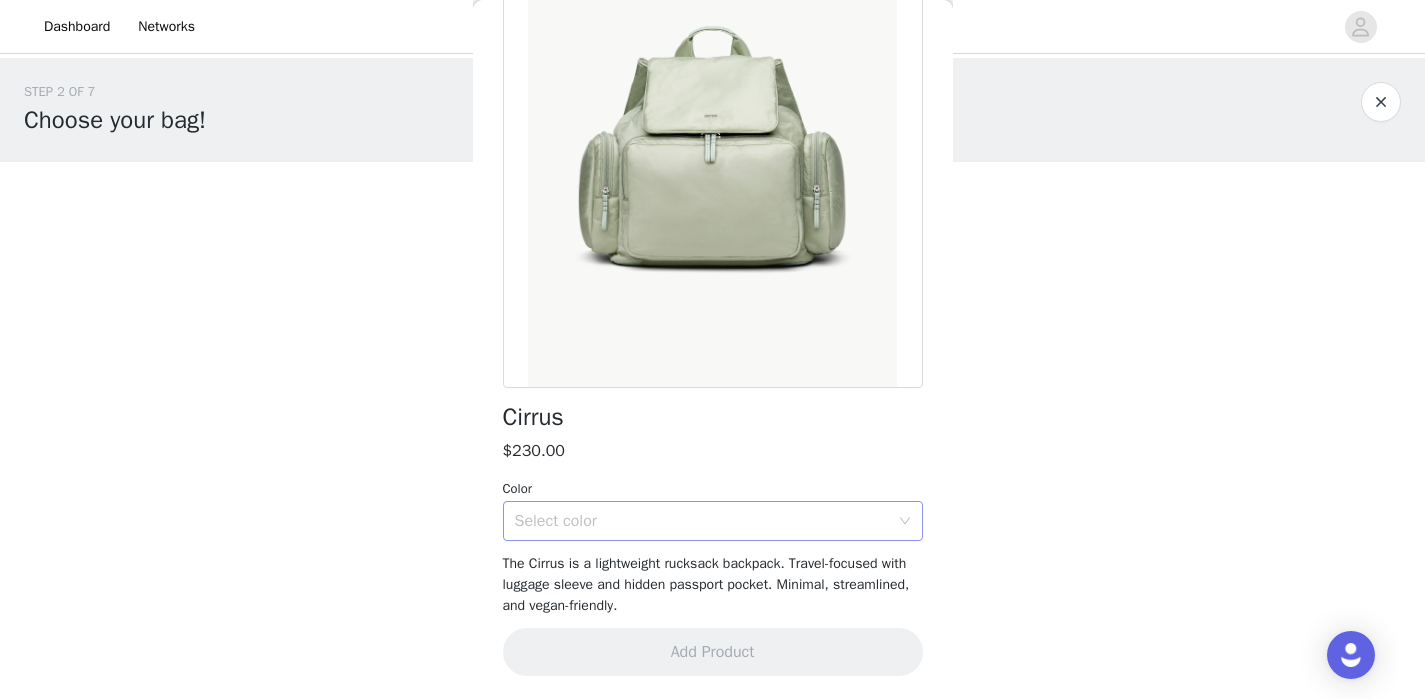 click on "Select color" at bounding box center (702, 521) 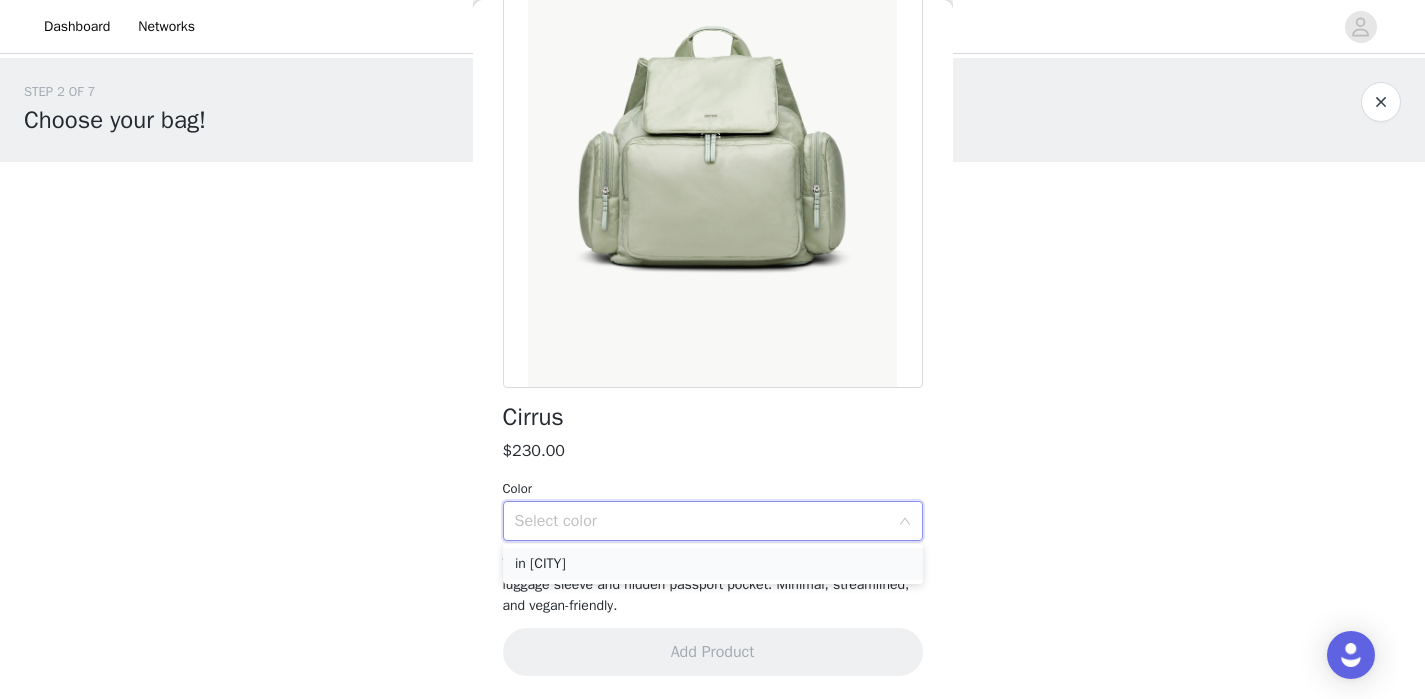 click on "in [CITY]" at bounding box center [713, 564] 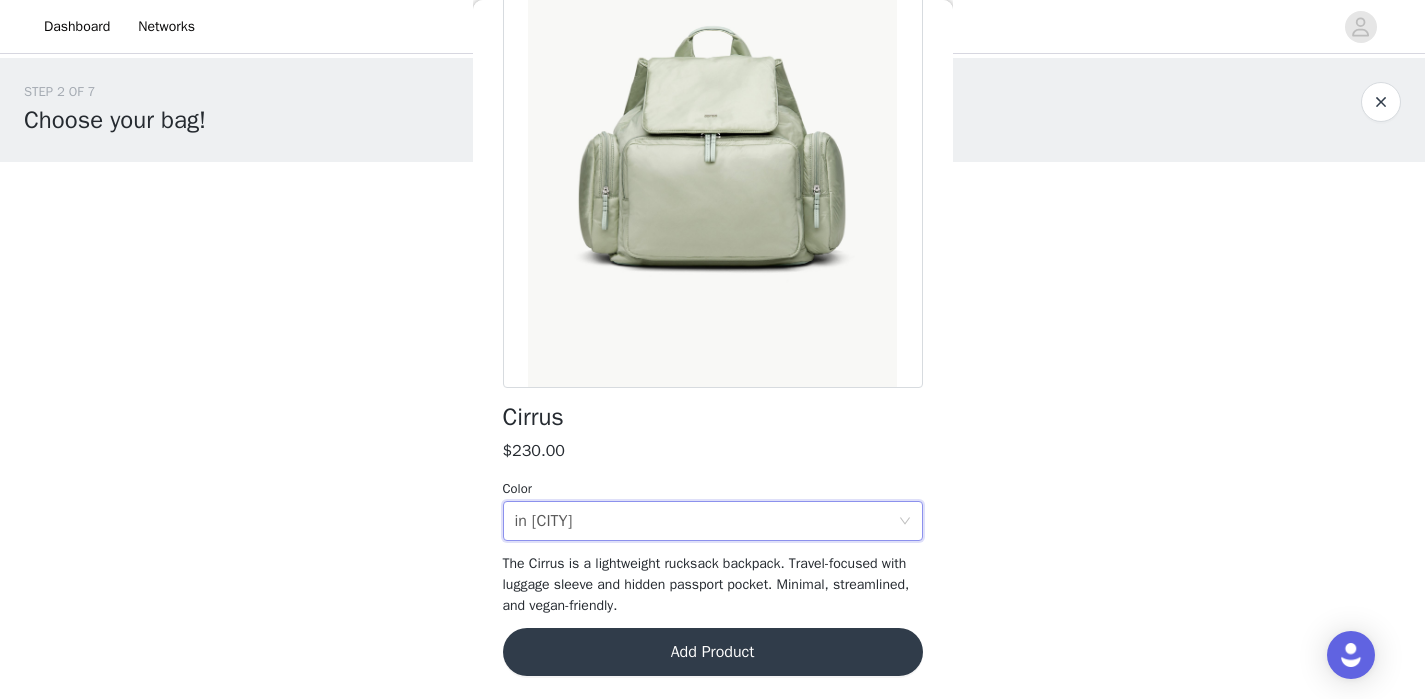 click on "Add Product" at bounding box center (713, 652) 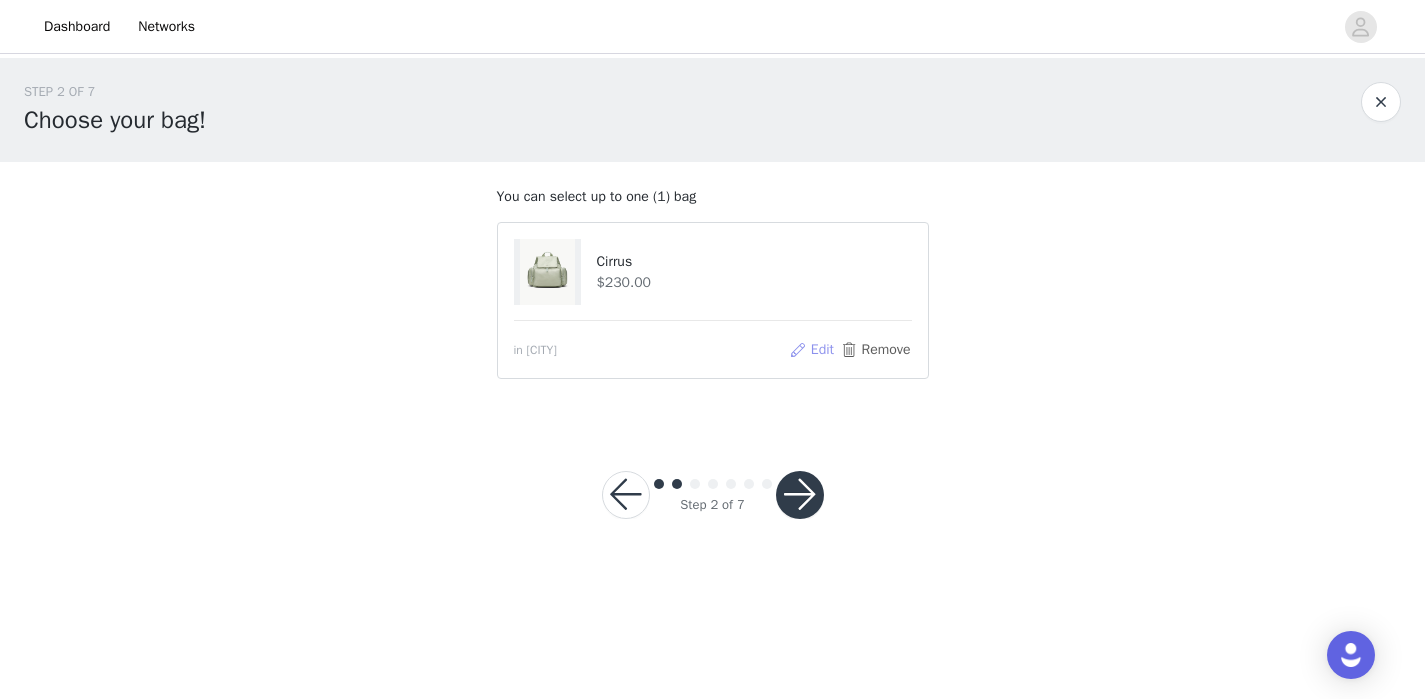 click on "Edit" at bounding box center (811, 350) 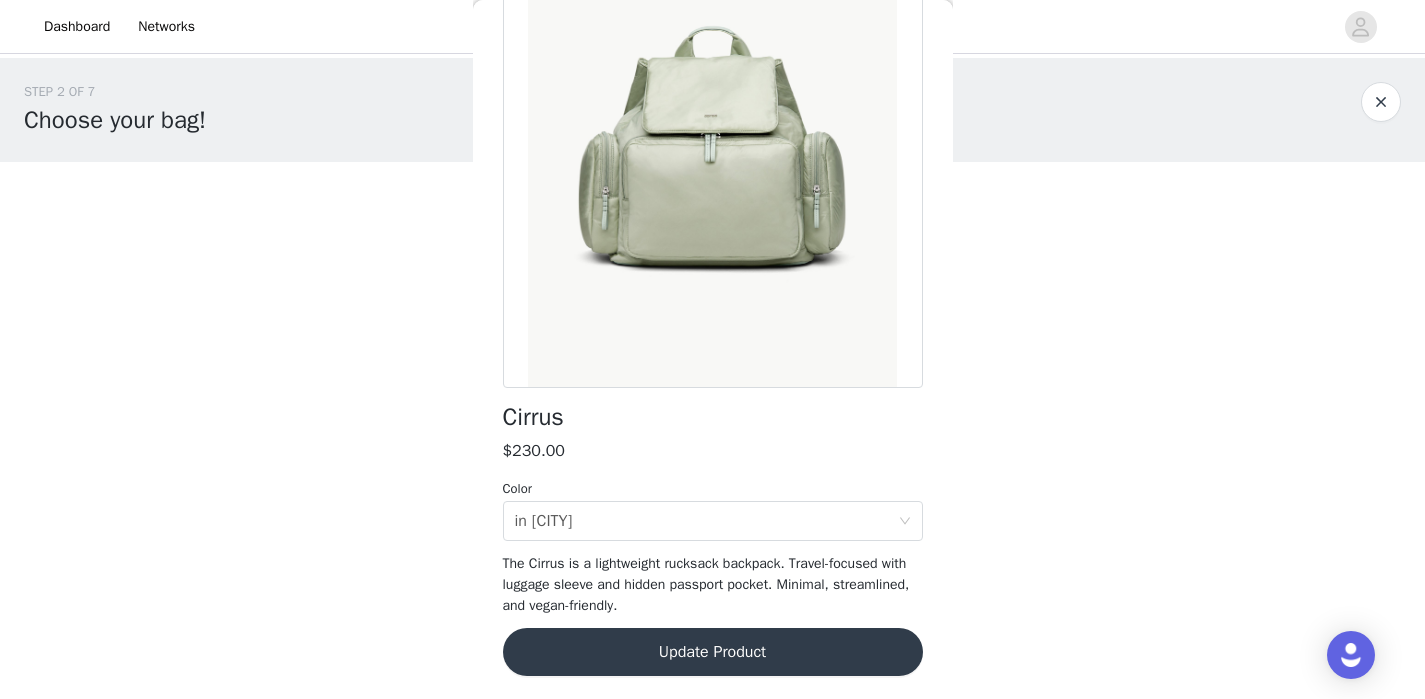 click at bounding box center [713, 163] 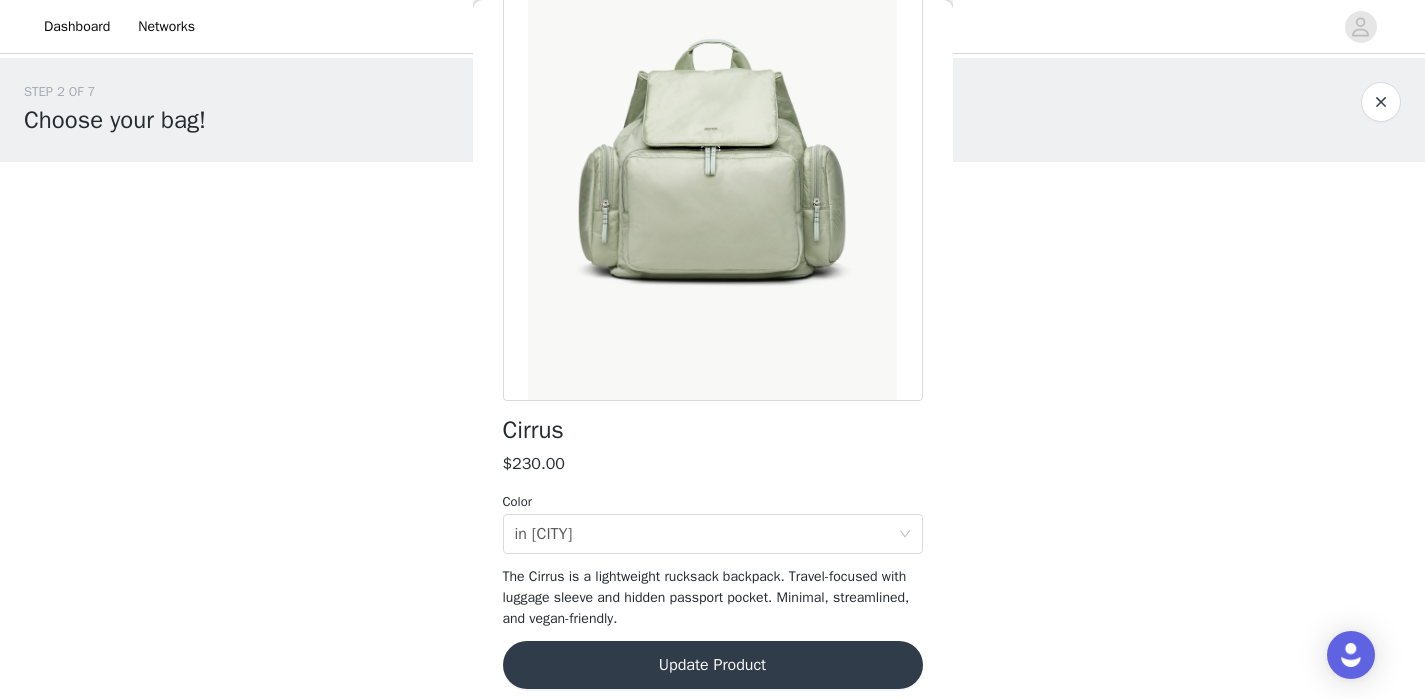 scroll, scrollTop: 162, scrollLeft: 0, axis: vertical 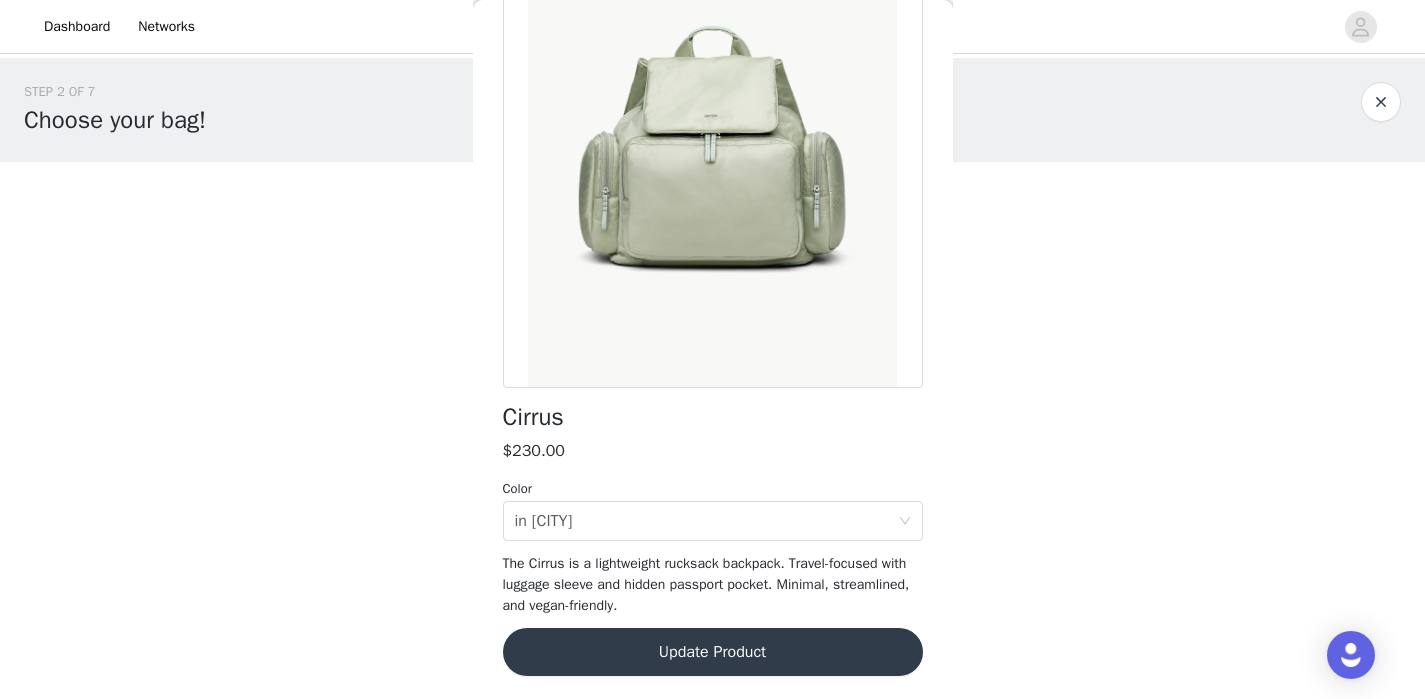 click on "Update Product" at bounding box center [713, 652] 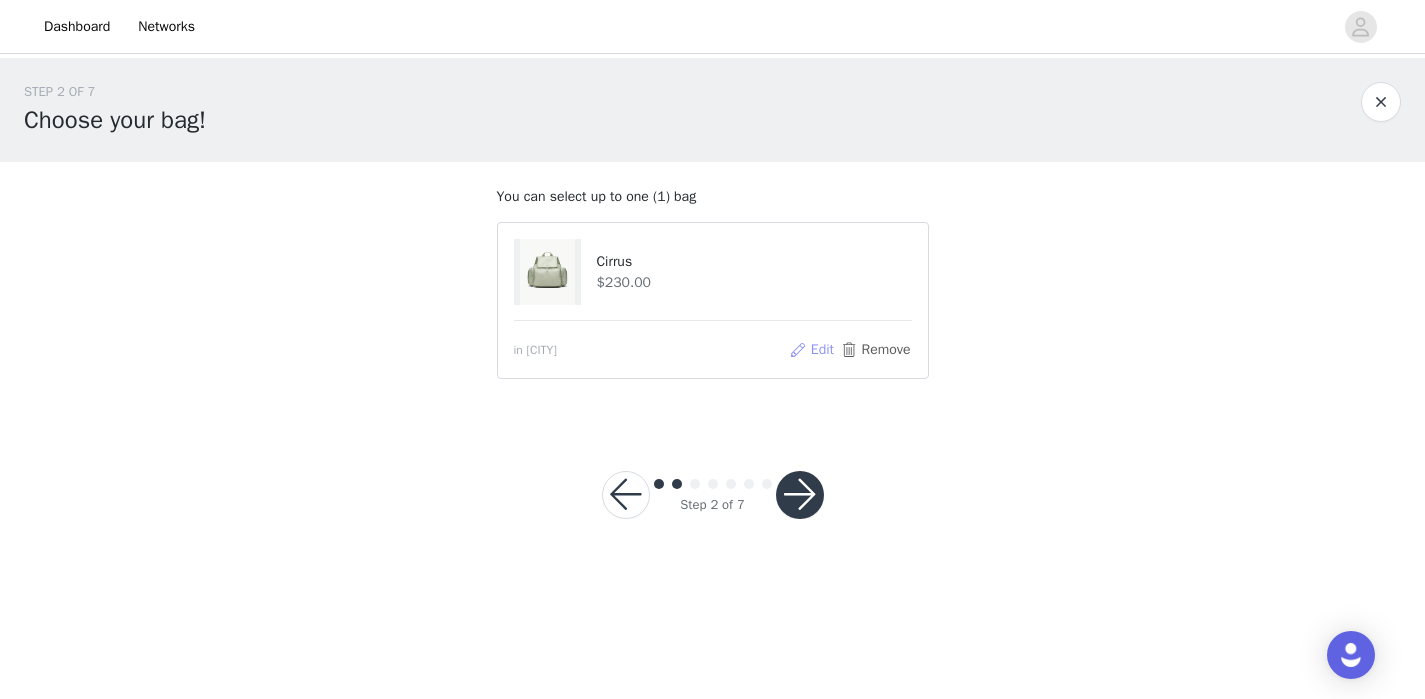 click on "Edit" at bounding box center (811, 350) 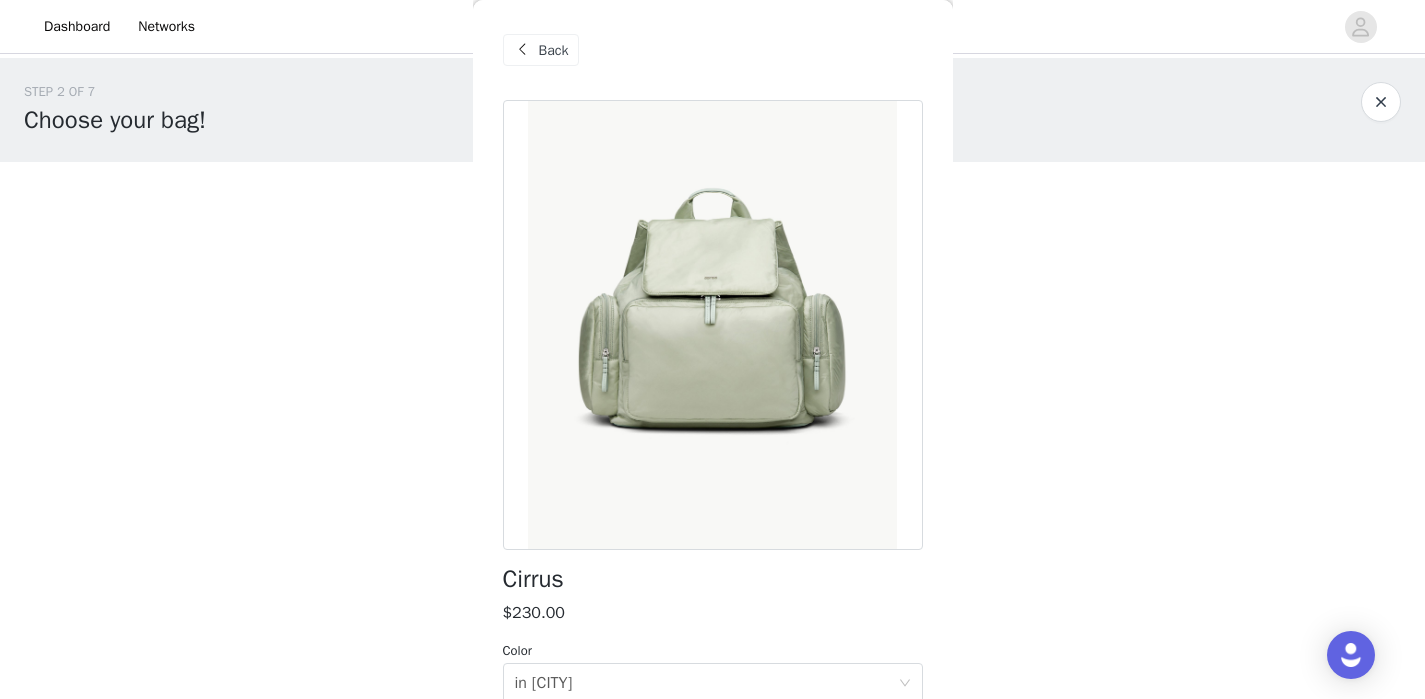 click on "Back" at bounding box center [554, 50] 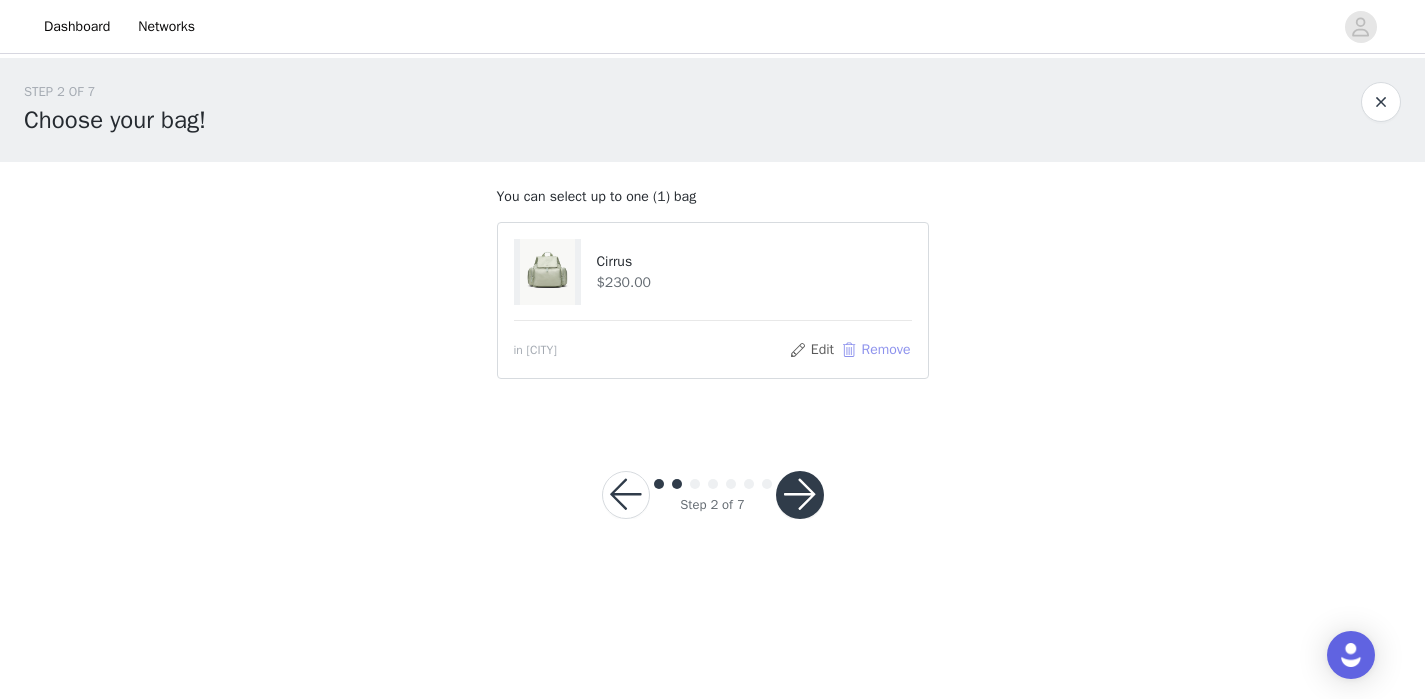 click on "Remove" at bounding box center [875, 350] 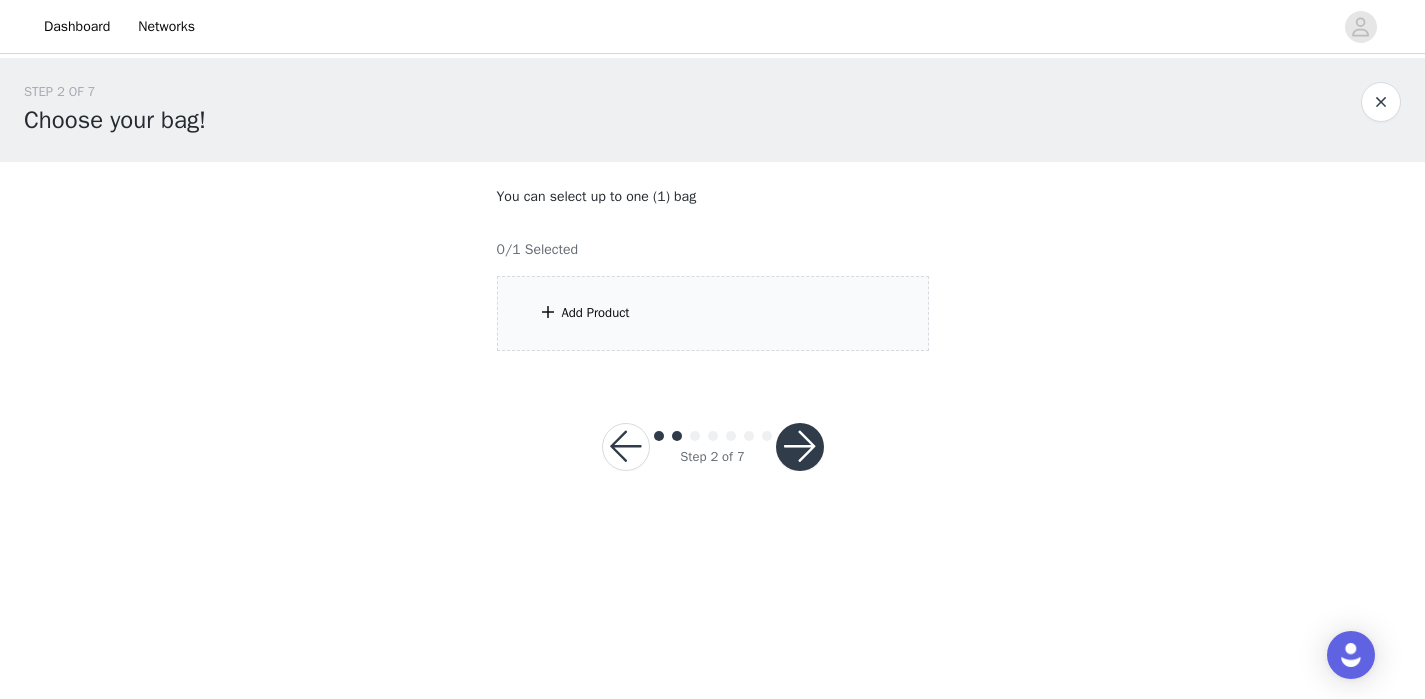 click on "Add Product" at bounding box center (713, 313) 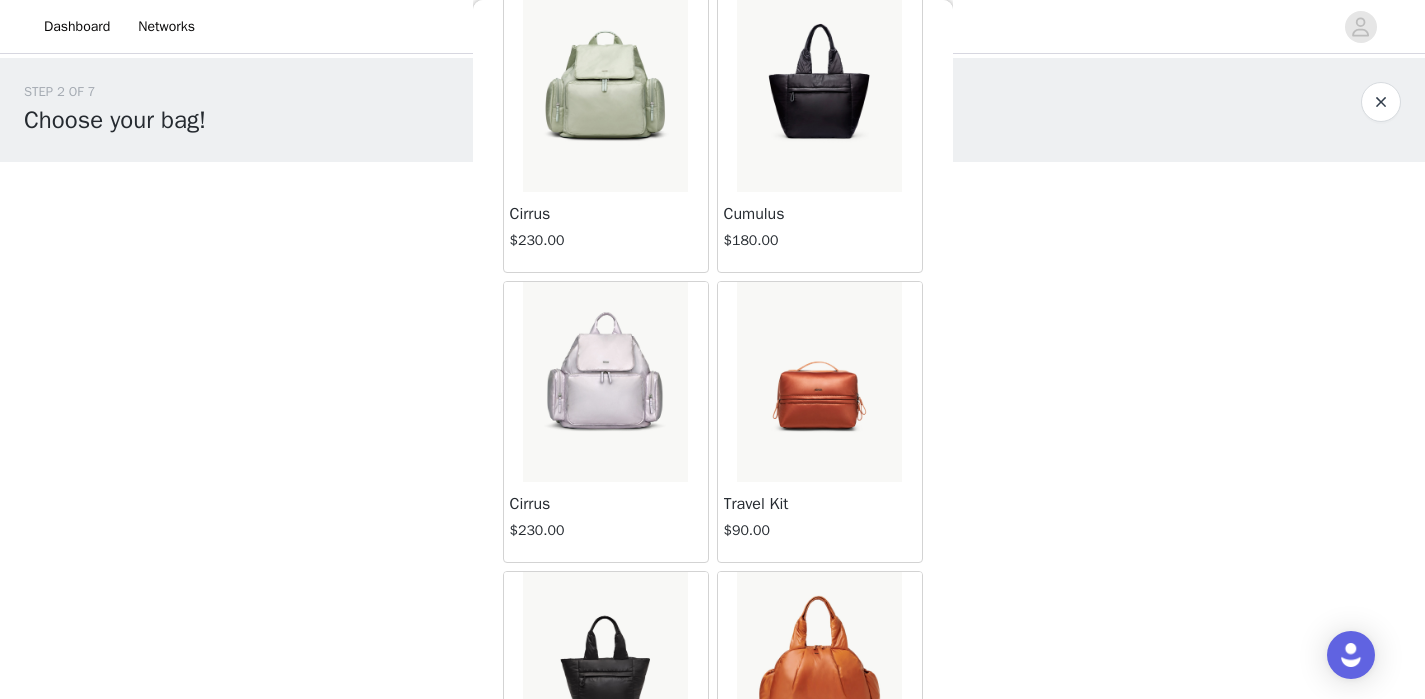 scroll, scrollTop: 1271, scrollLeft: 0, axis: vertical 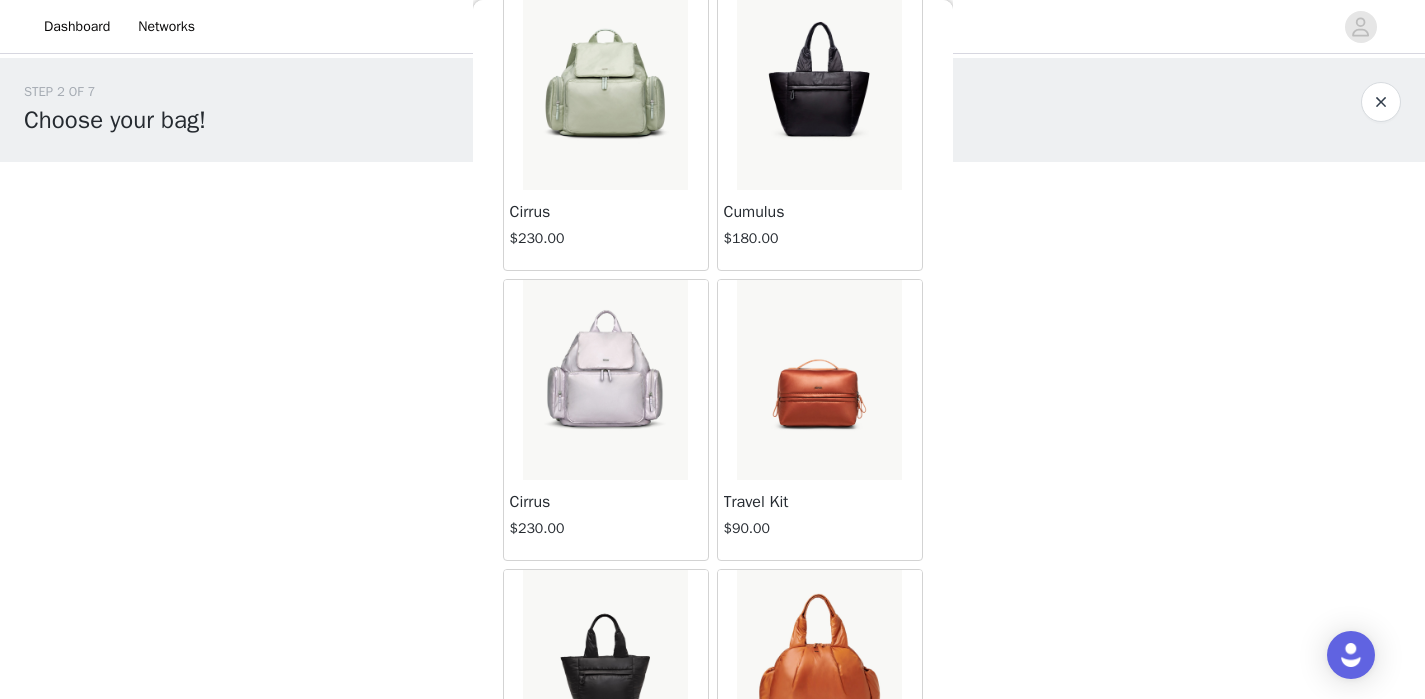 click at bounding box center (605, 90) 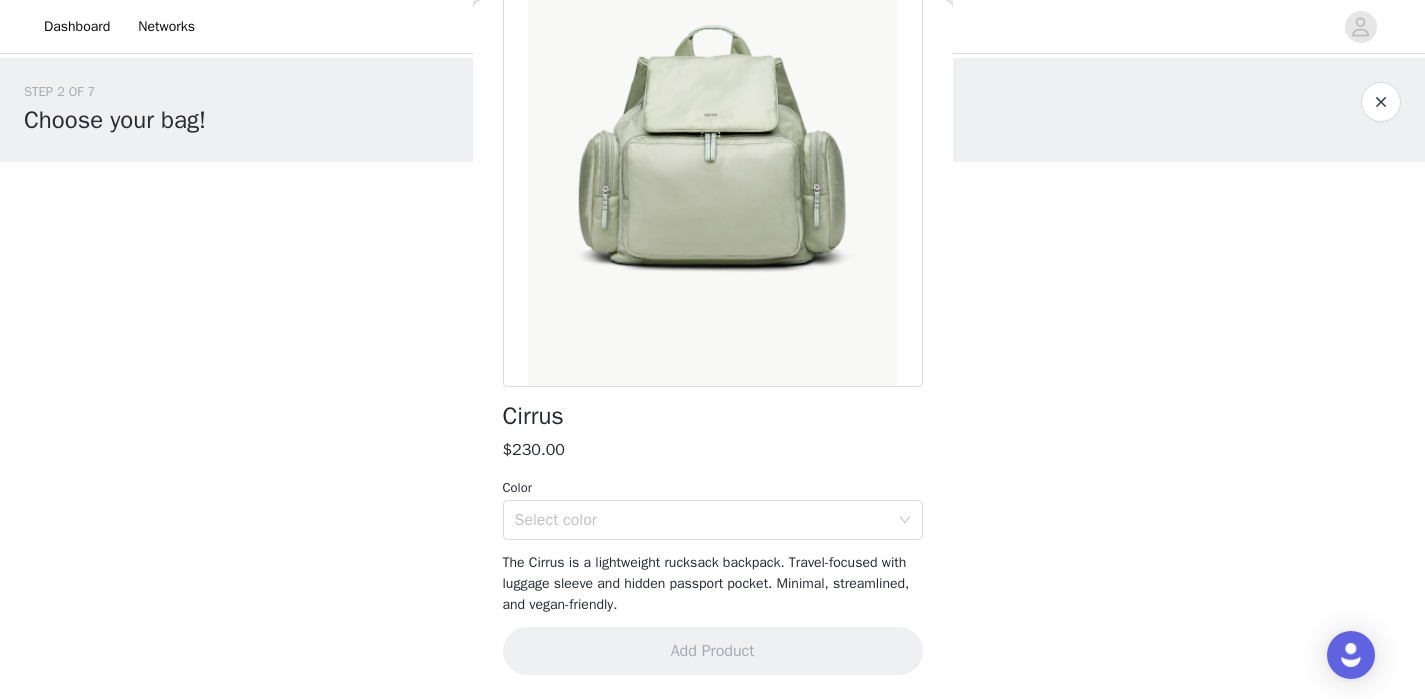 scroll, scrollTop: 162, scrollLeft: 0, axis: vertical 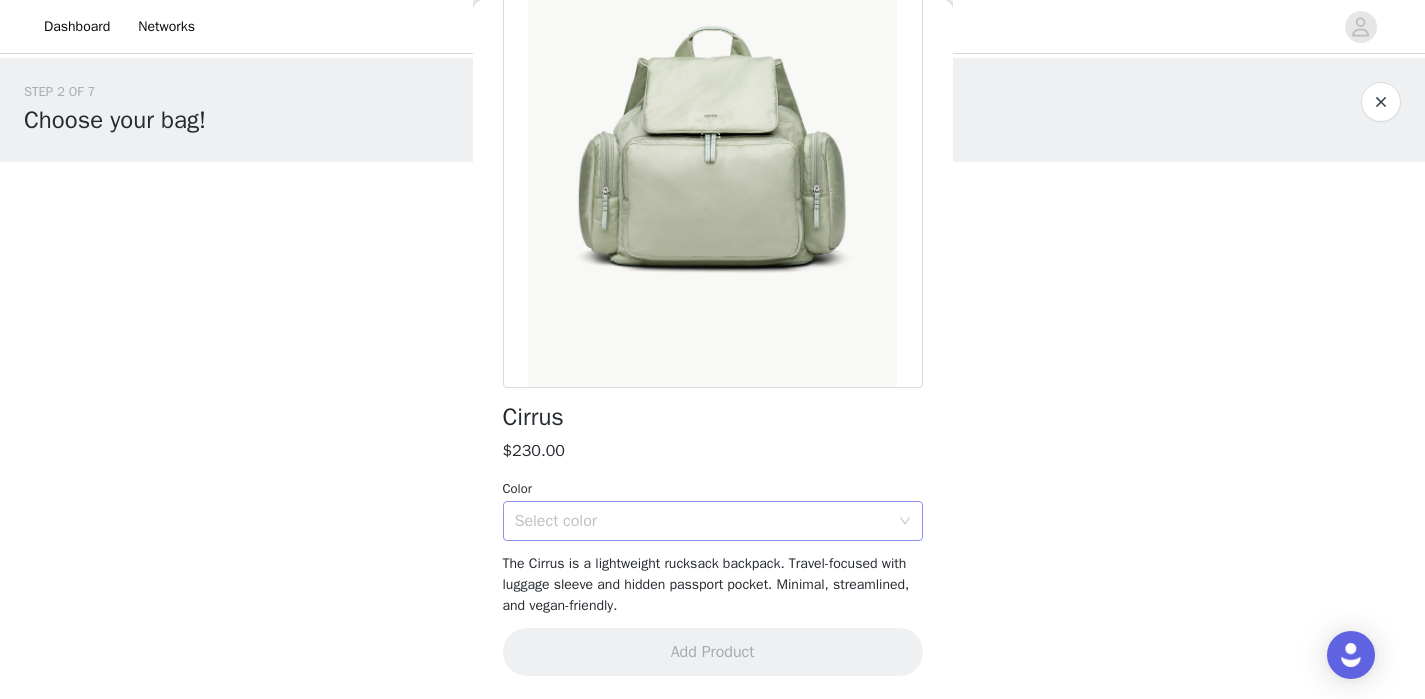 click on "Select color" at bounding box center [702, 521] 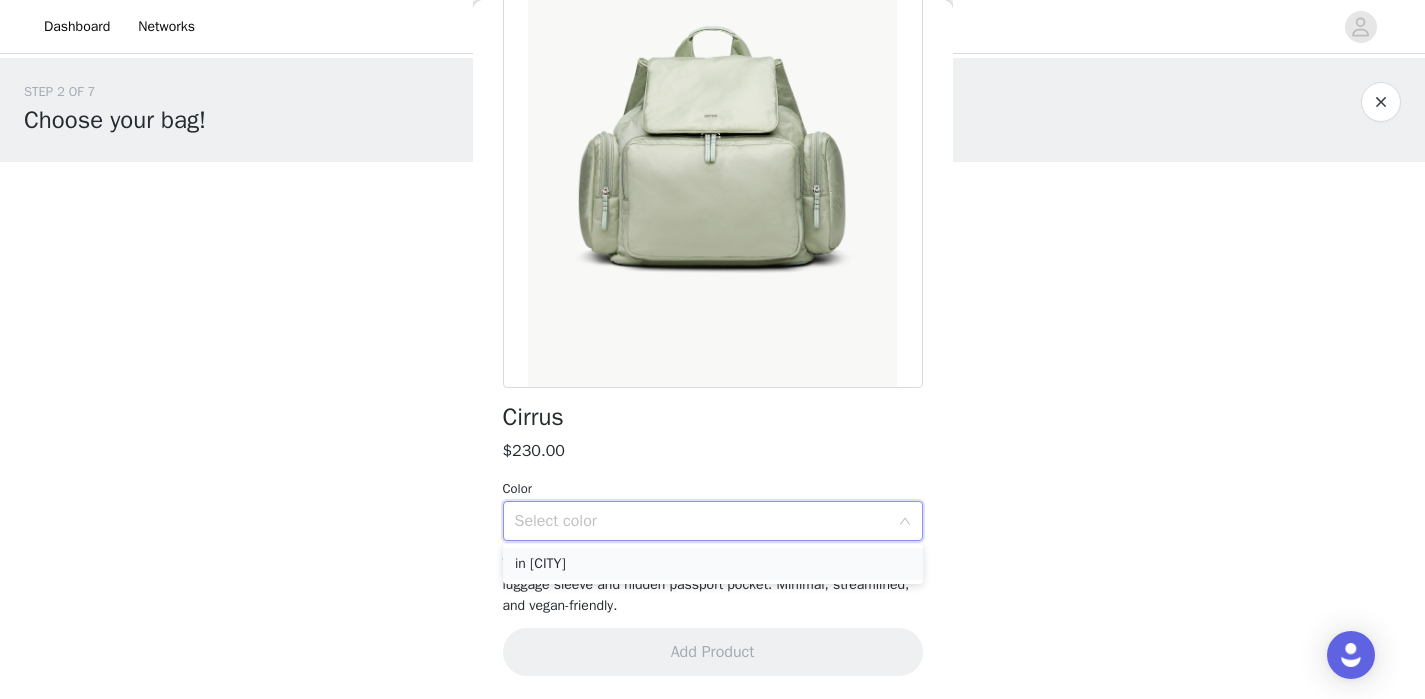 click on "in [CITY]" at bounding box center (713, 564) 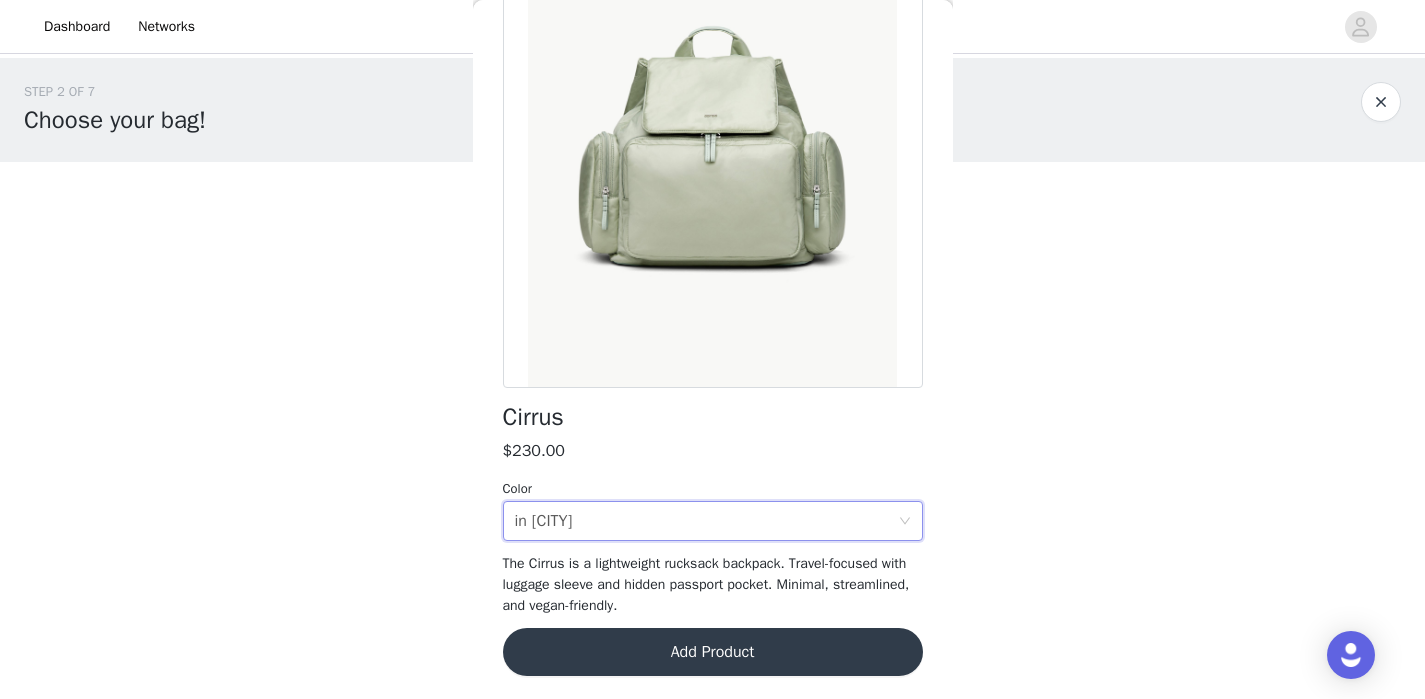click on "Add Product" at bounding box center (713, 652) 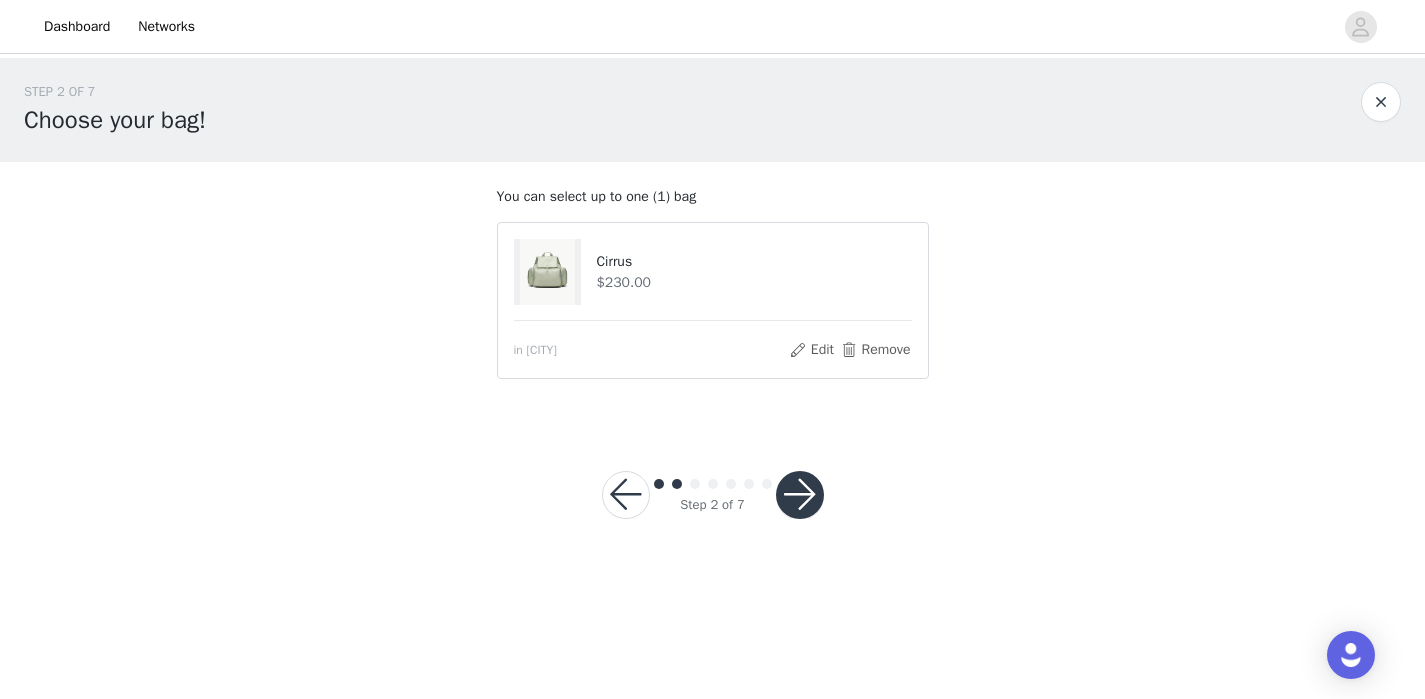 click at bounding box center (800, 495) 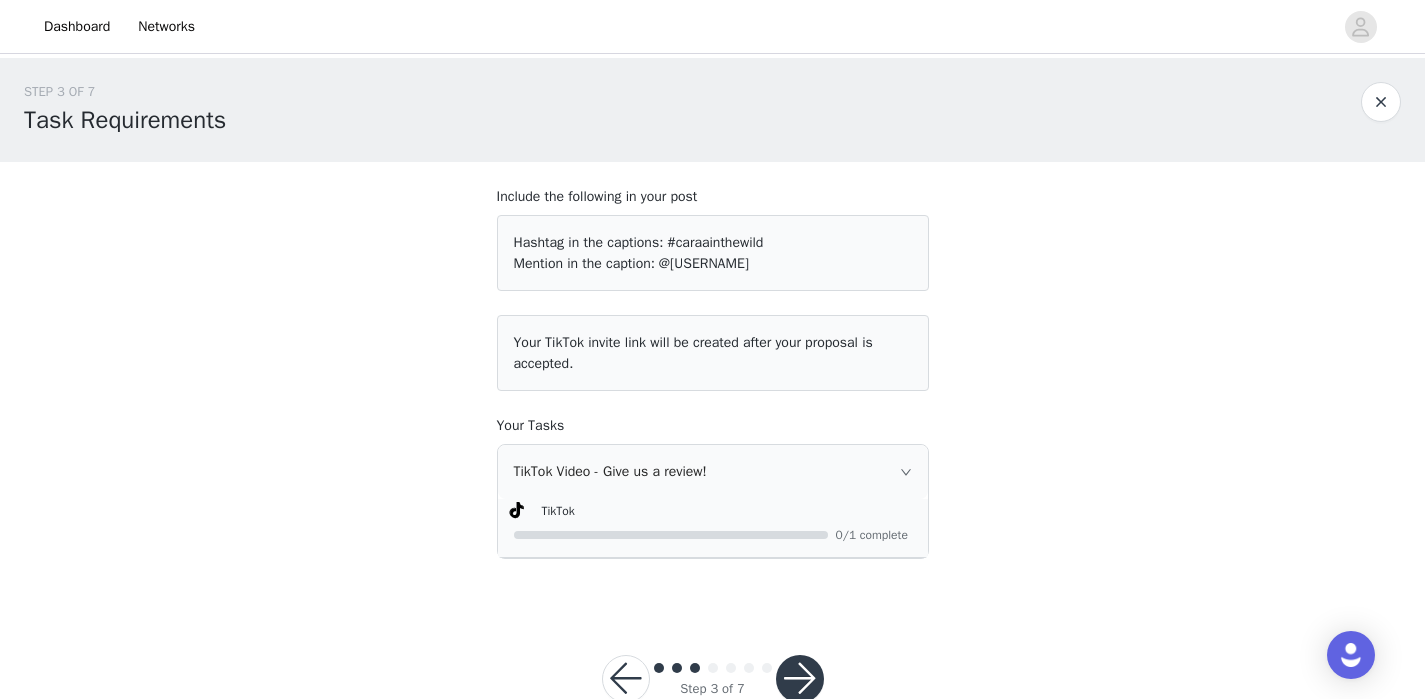 scroll, scrollTop: 51, scrollLeft: 0, axis: vertical 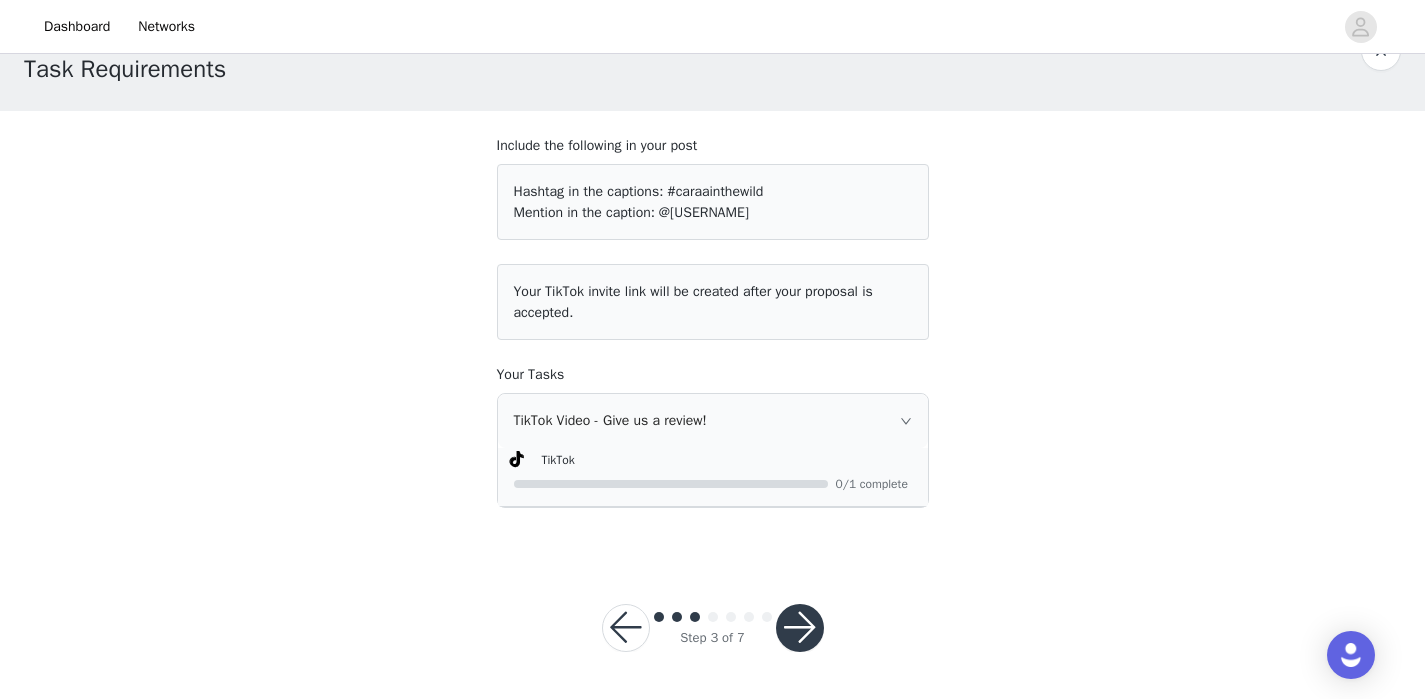 click on "TikTok     0/1 complete" at bounding box center (713, 478) 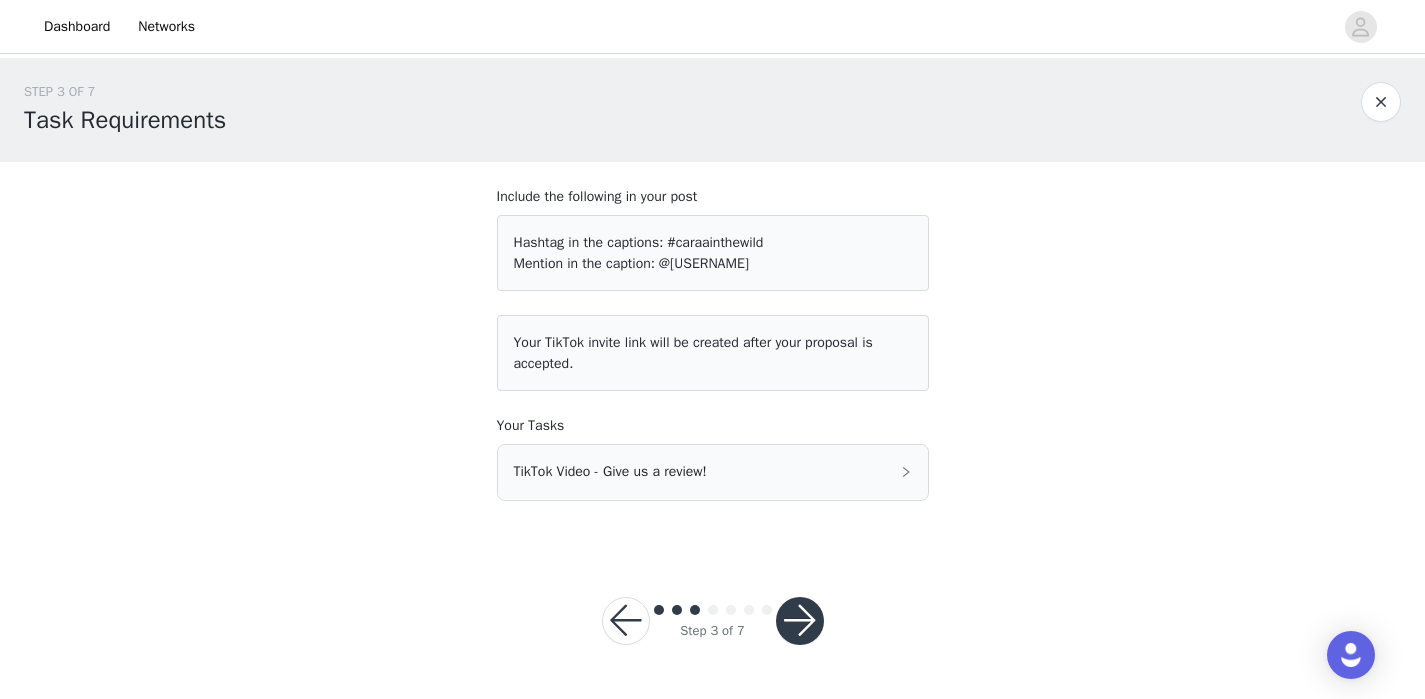scroll, scrollTop: 0, scrollLeft: 0, axis: both 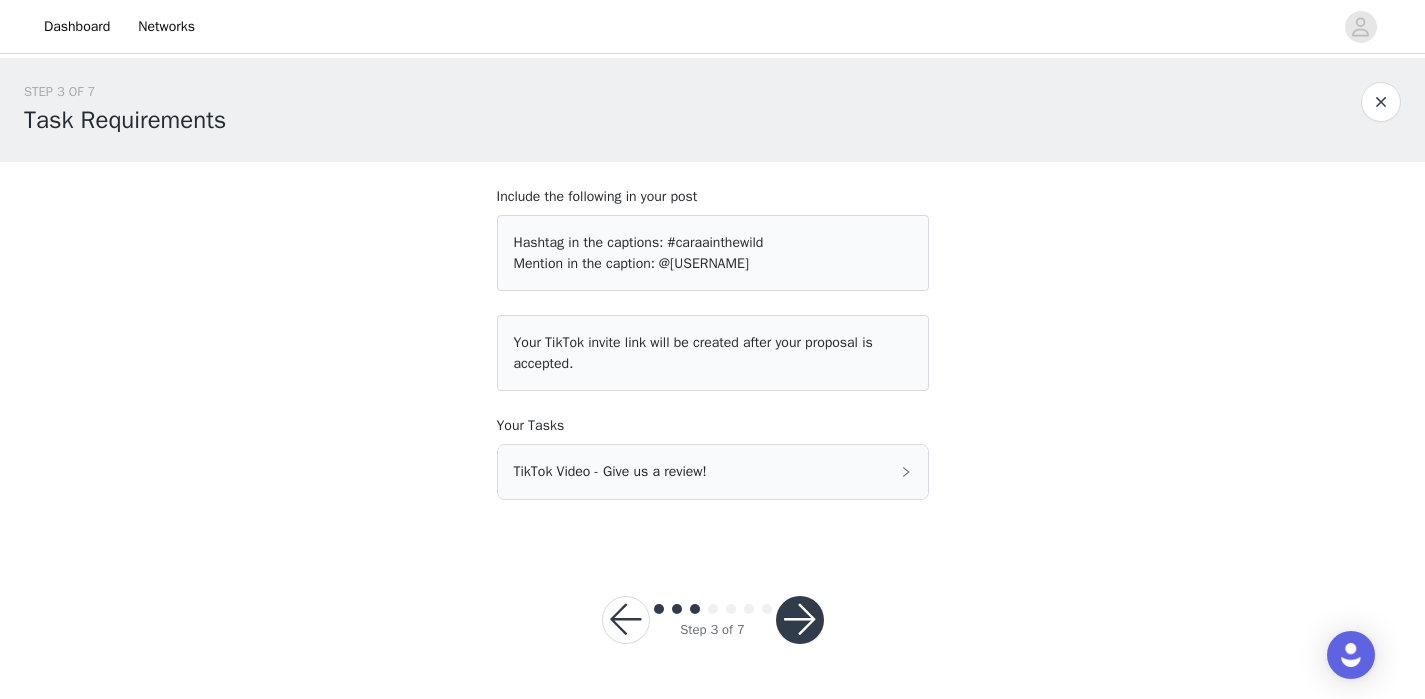 click on "TikTok Video - Give us a review!" at bounding box center (713, 472) 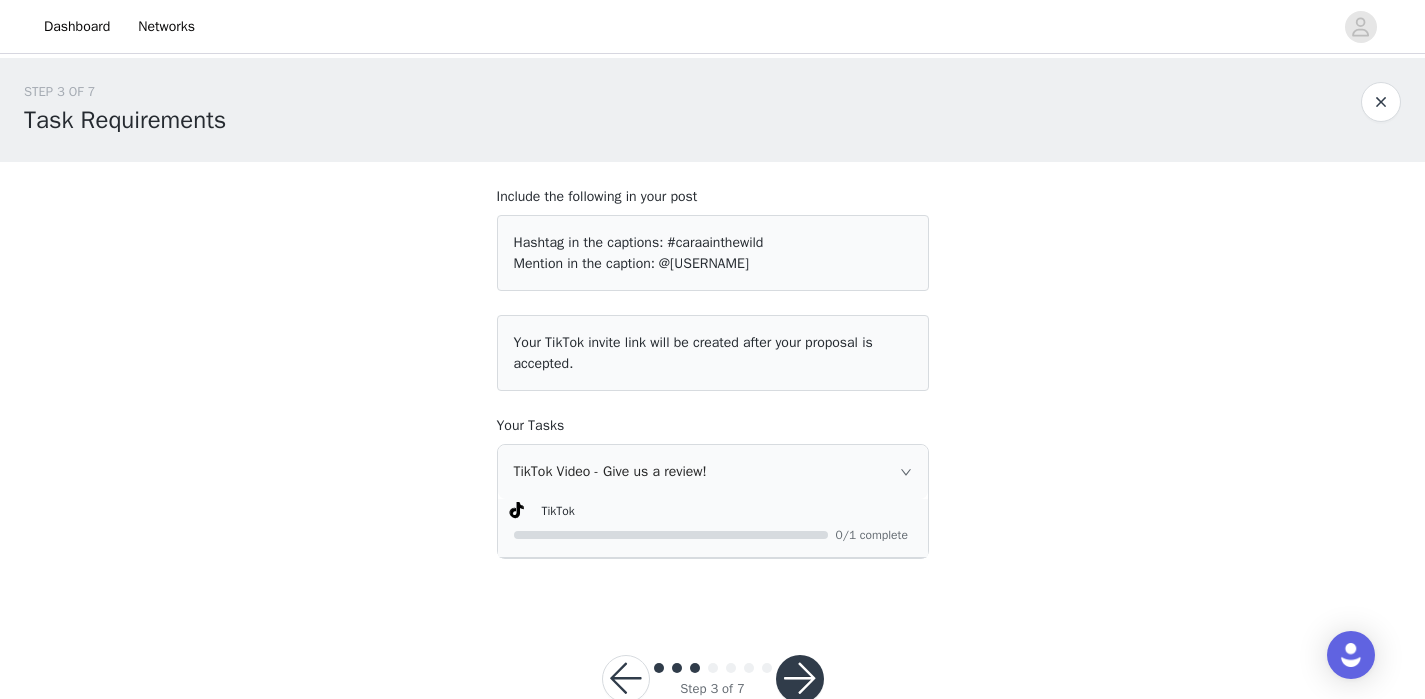 click on "Step 3 of 7" at bounding box center (713, 679) 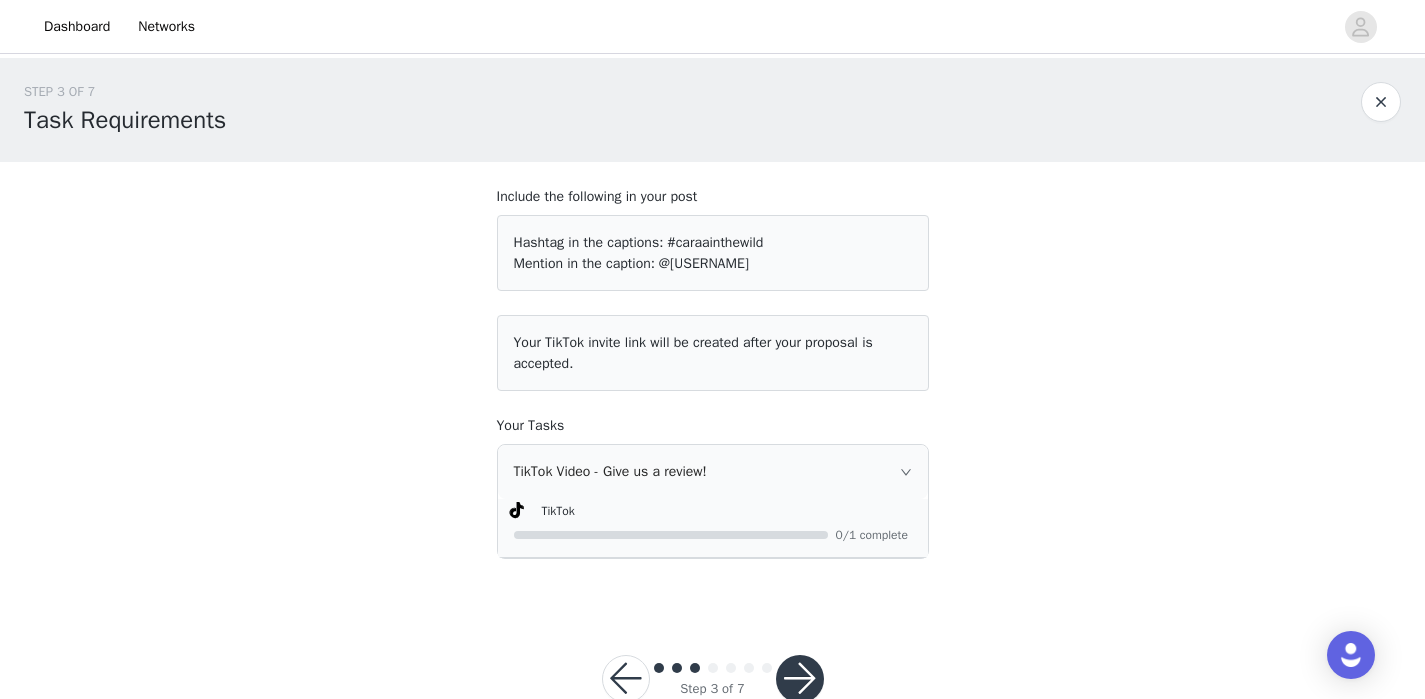 click at bounding box center [800, 679] 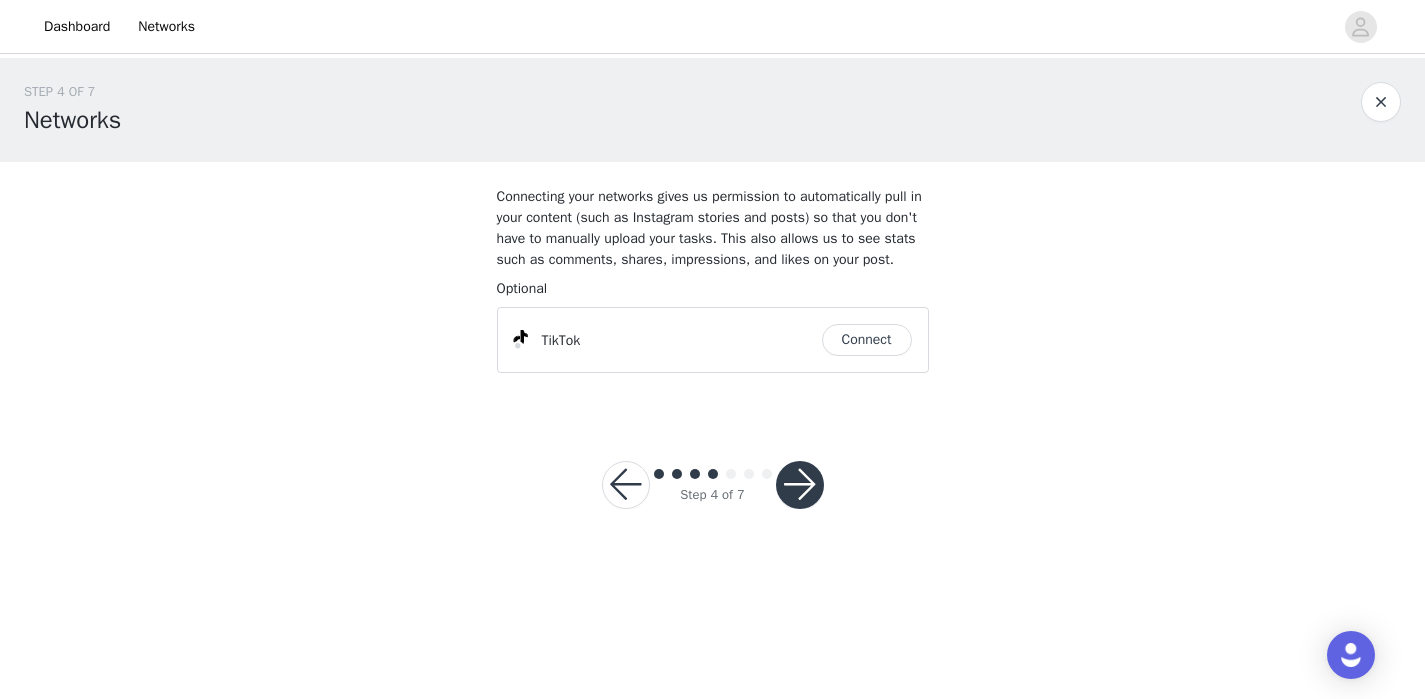 click on "Connect" at bounding box center (867, 340) 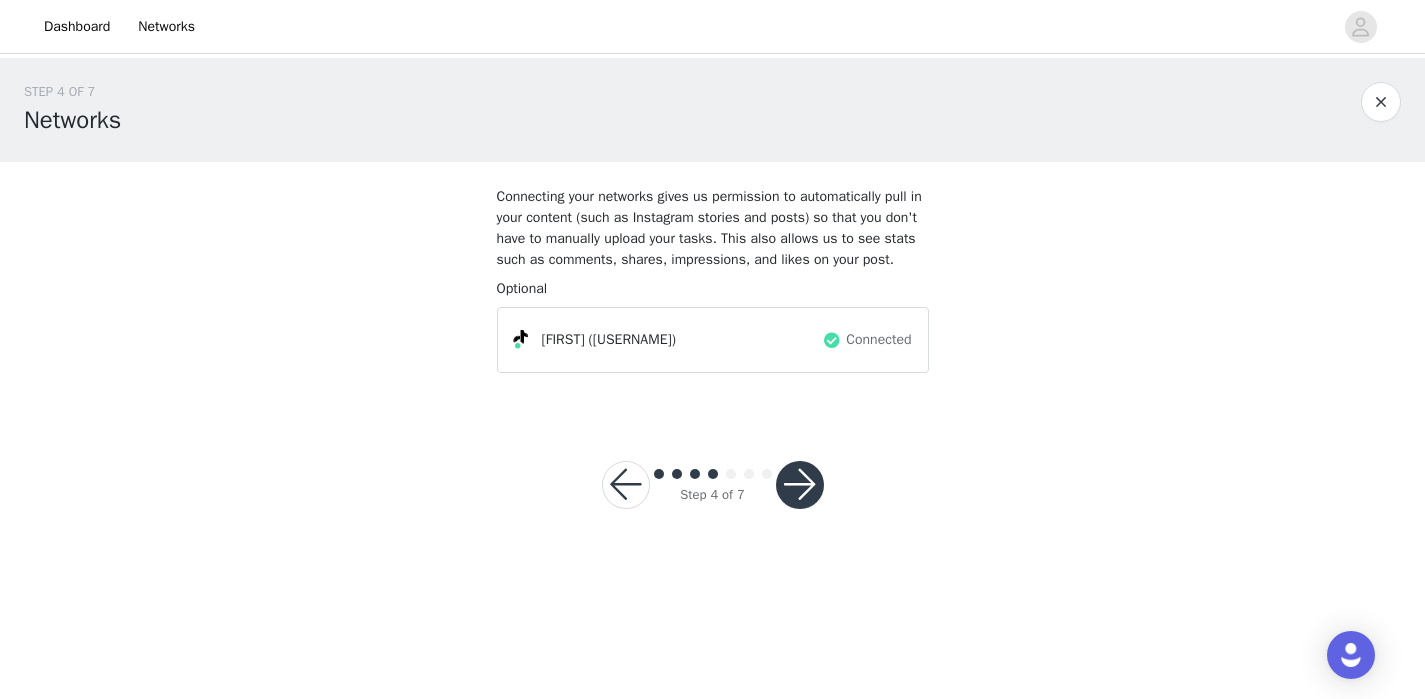 click at bounding box center (800, 485) 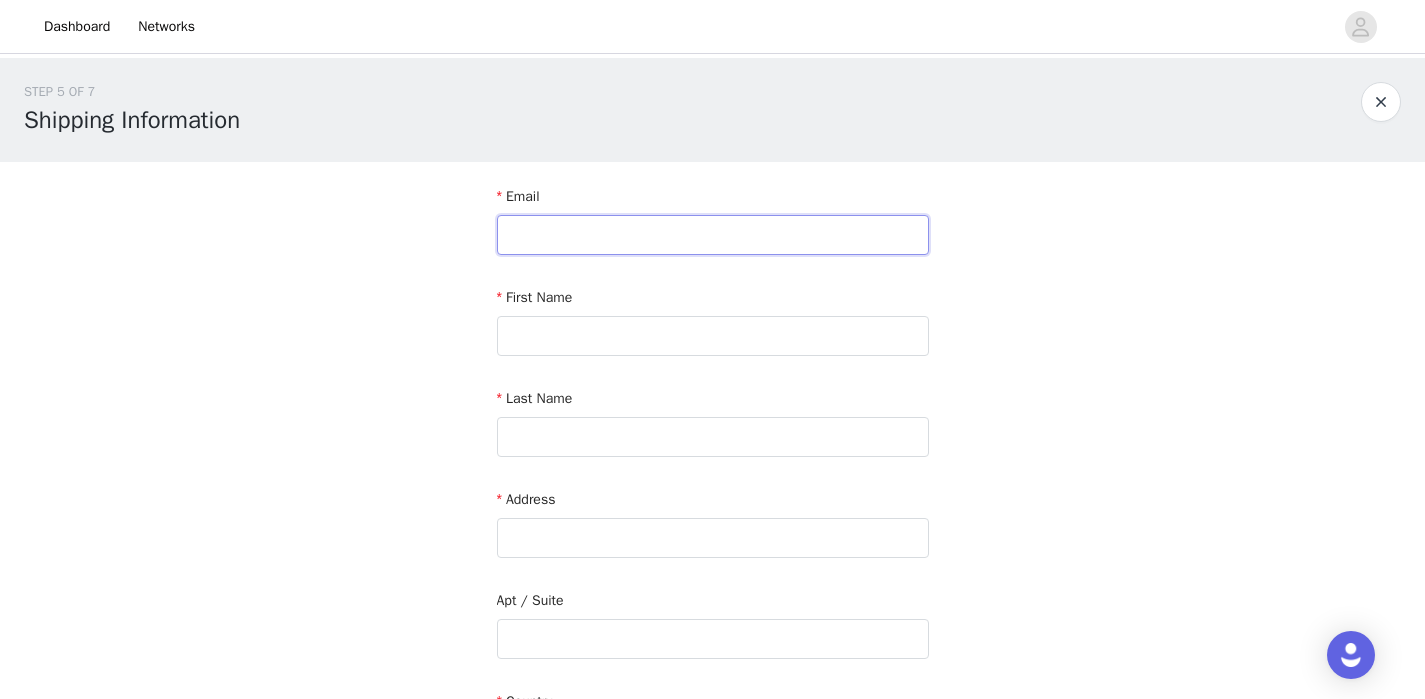click at bounding box center (713, 235) 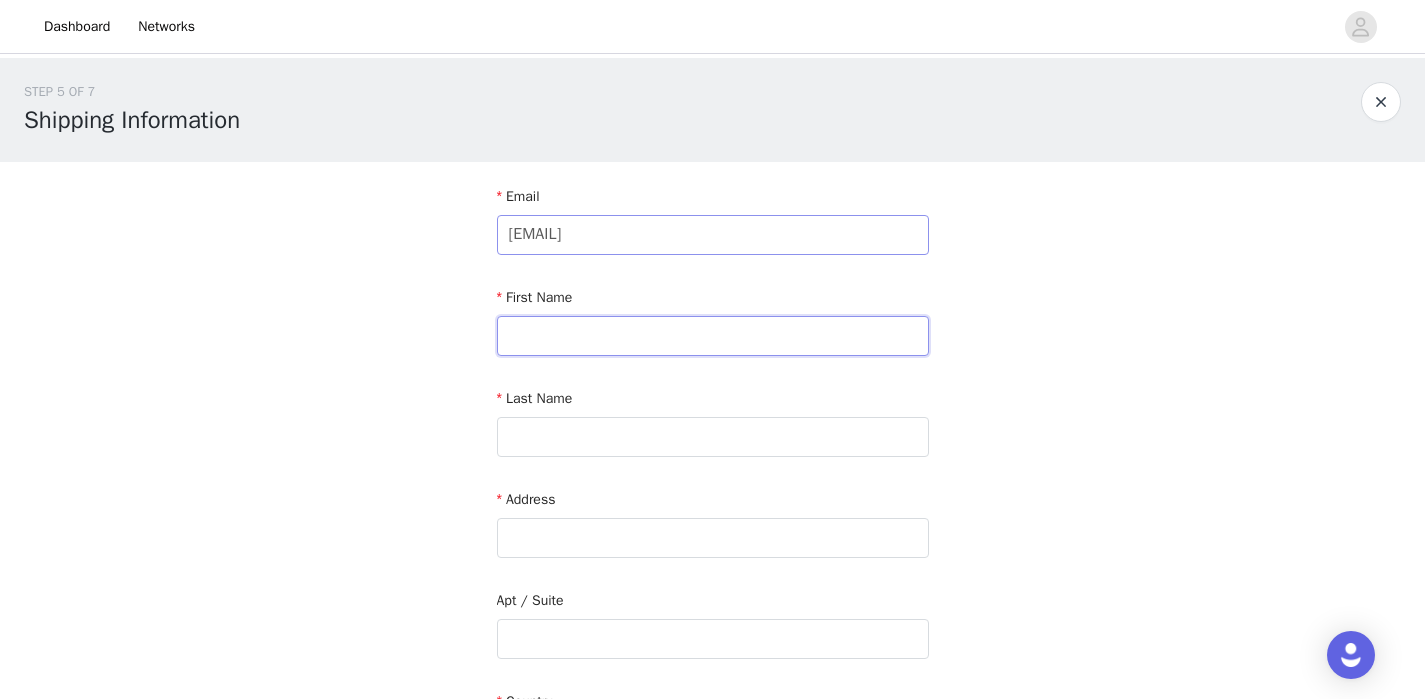 type on "[FIRST]" 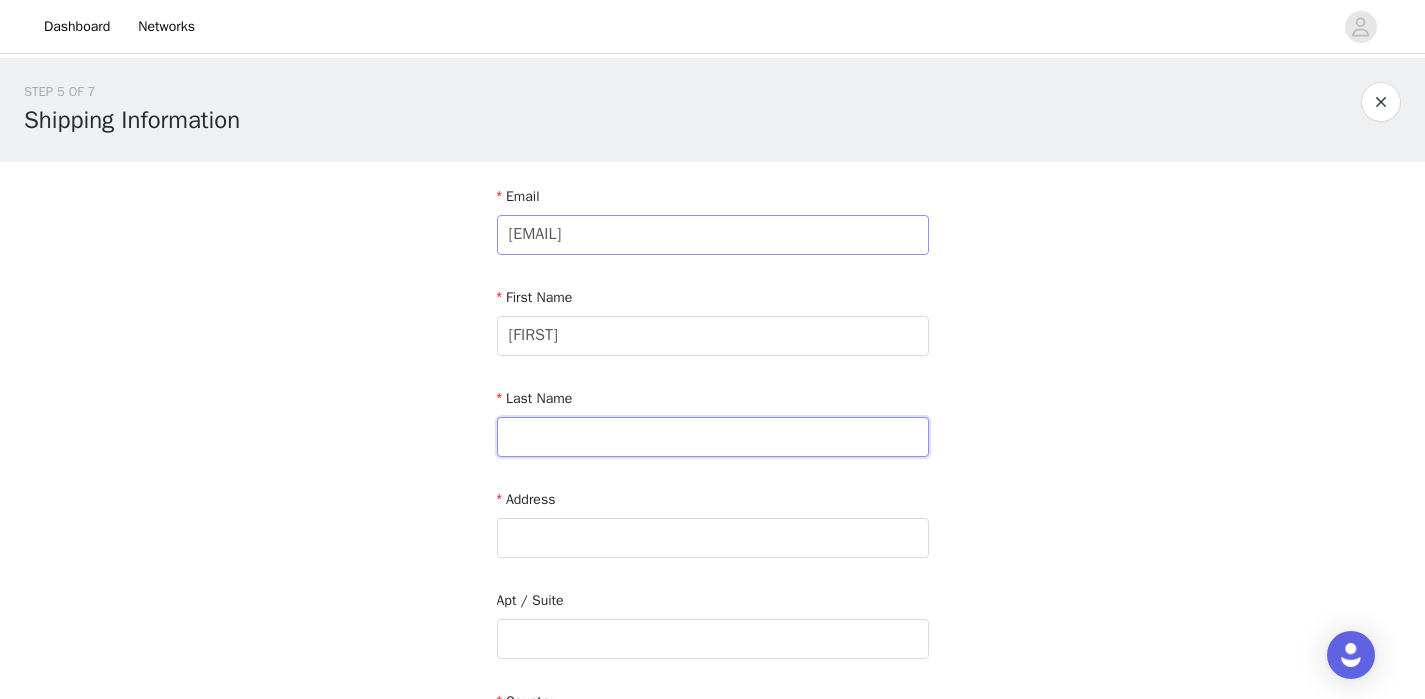 type on "[LAST]" 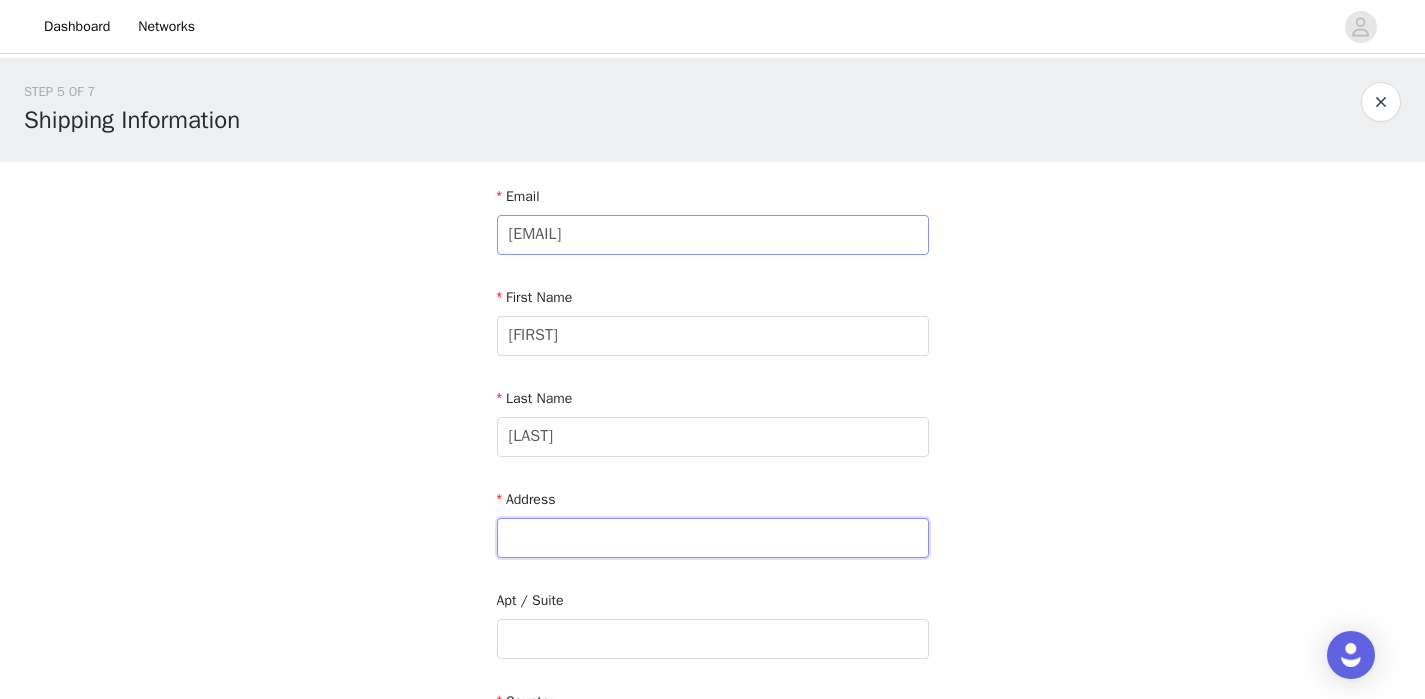 type on "[NUMBER] [STREET]" 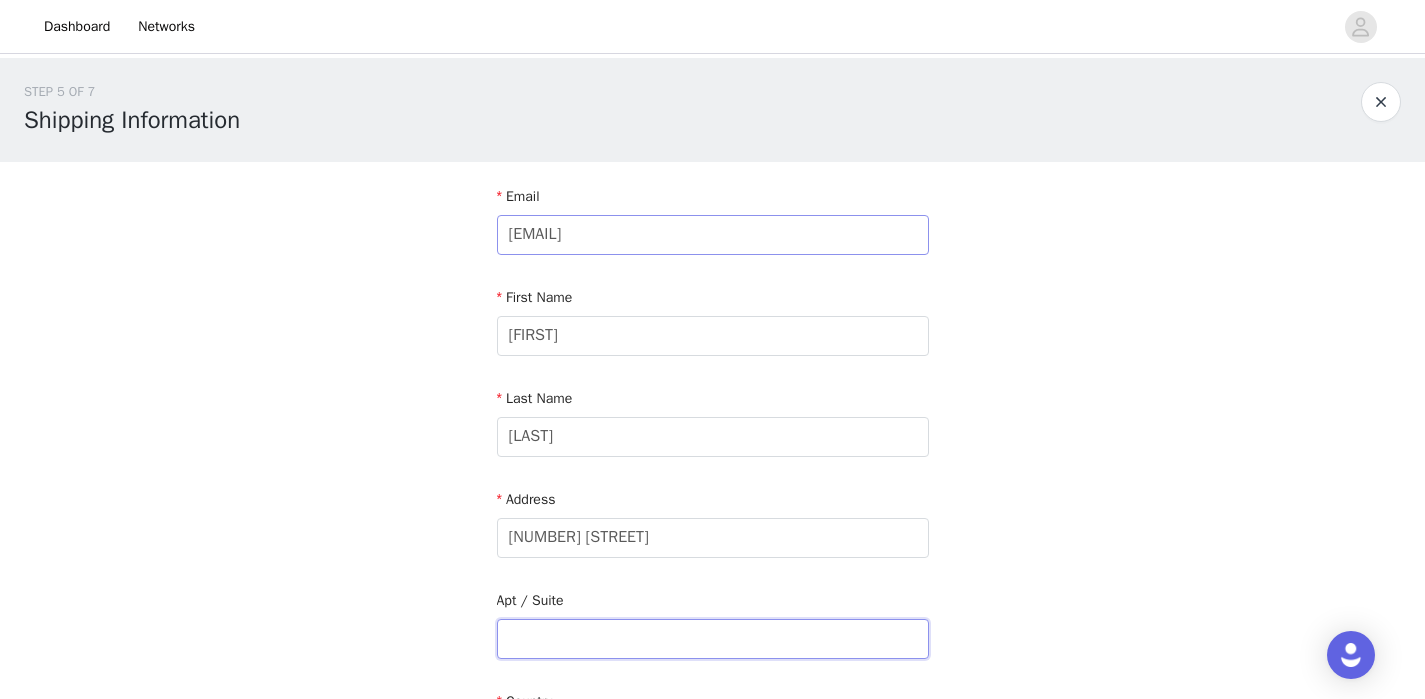 type on "Unit [NUMBER]" 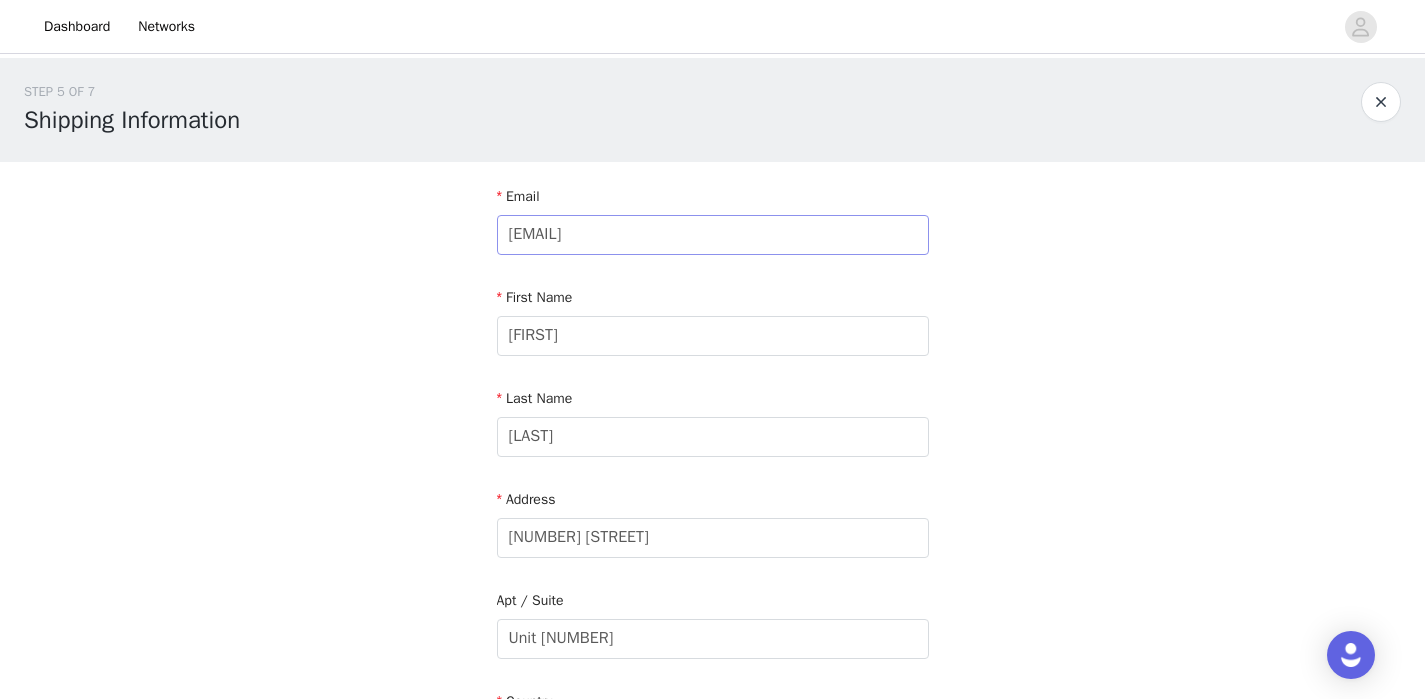 type on "Chicago" 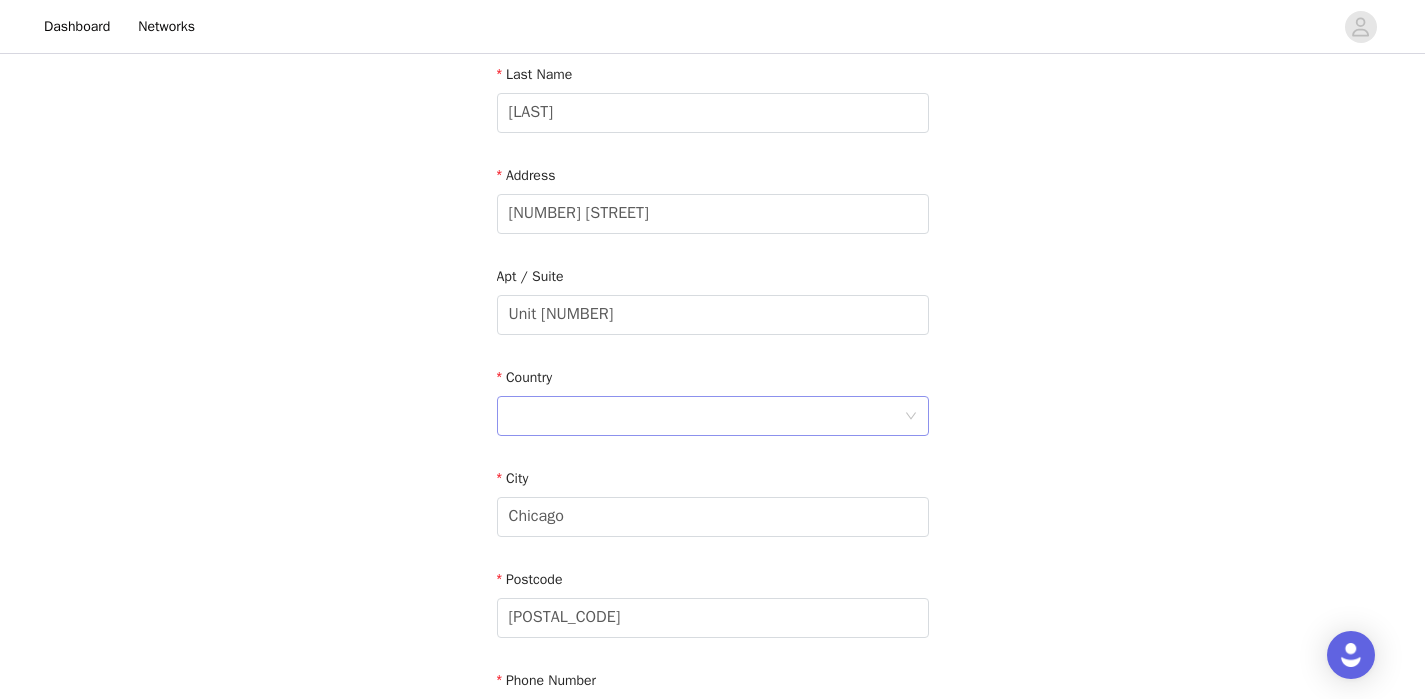 scroll, scrollTop: 325, scrollLeft: 0, axis: vertical 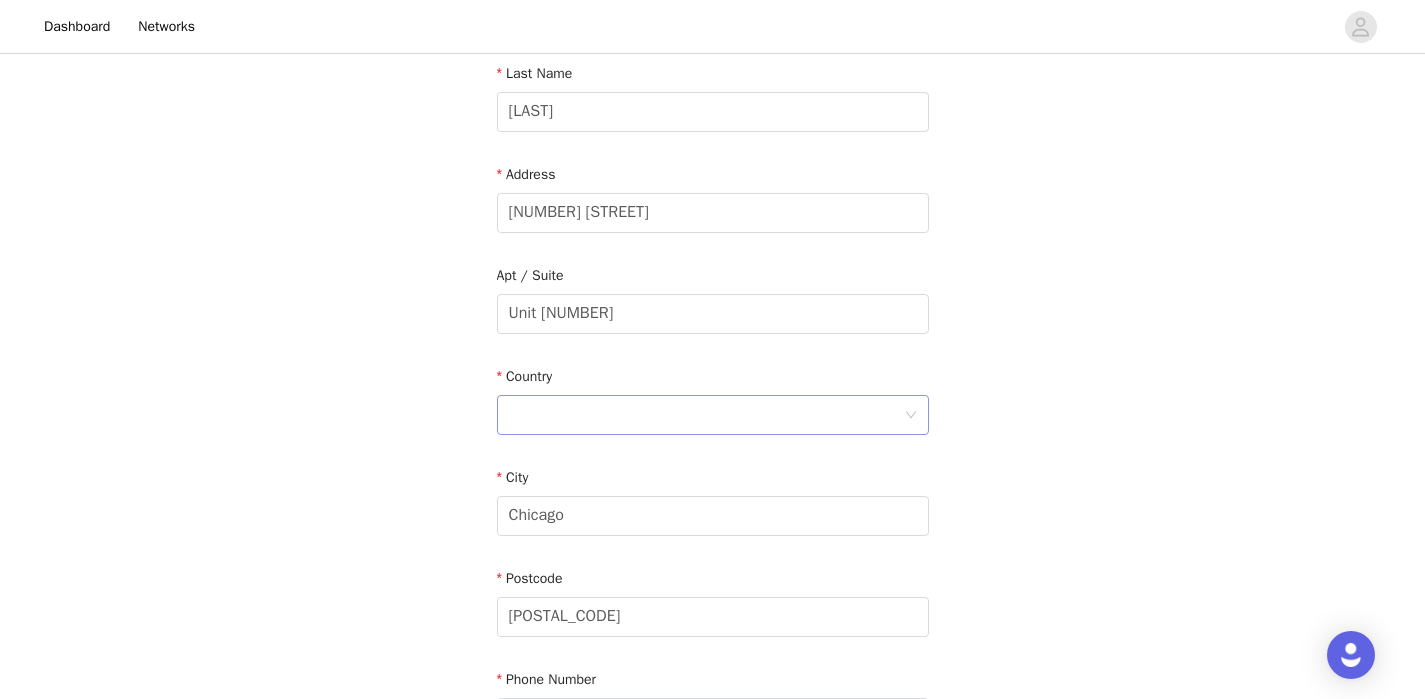 click at bounding box center (706, 415) 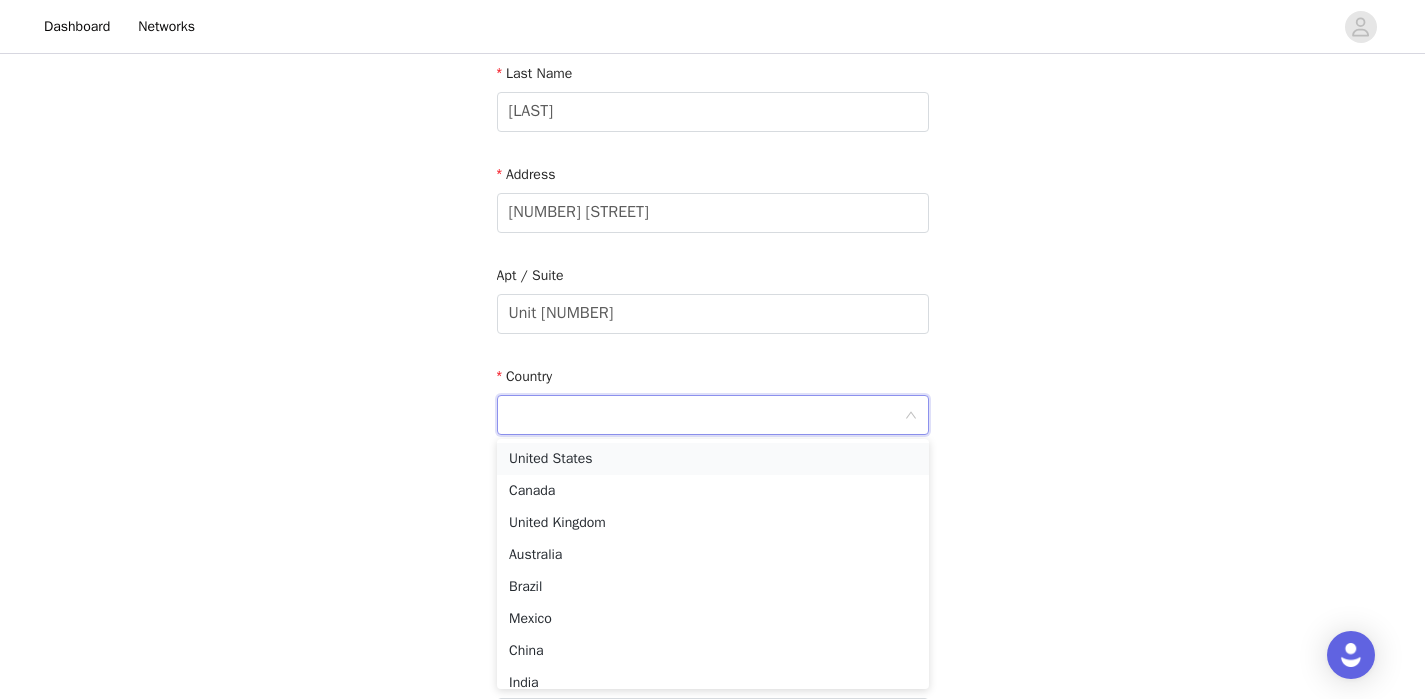 click on "United States" at bounding box center [713, 459] 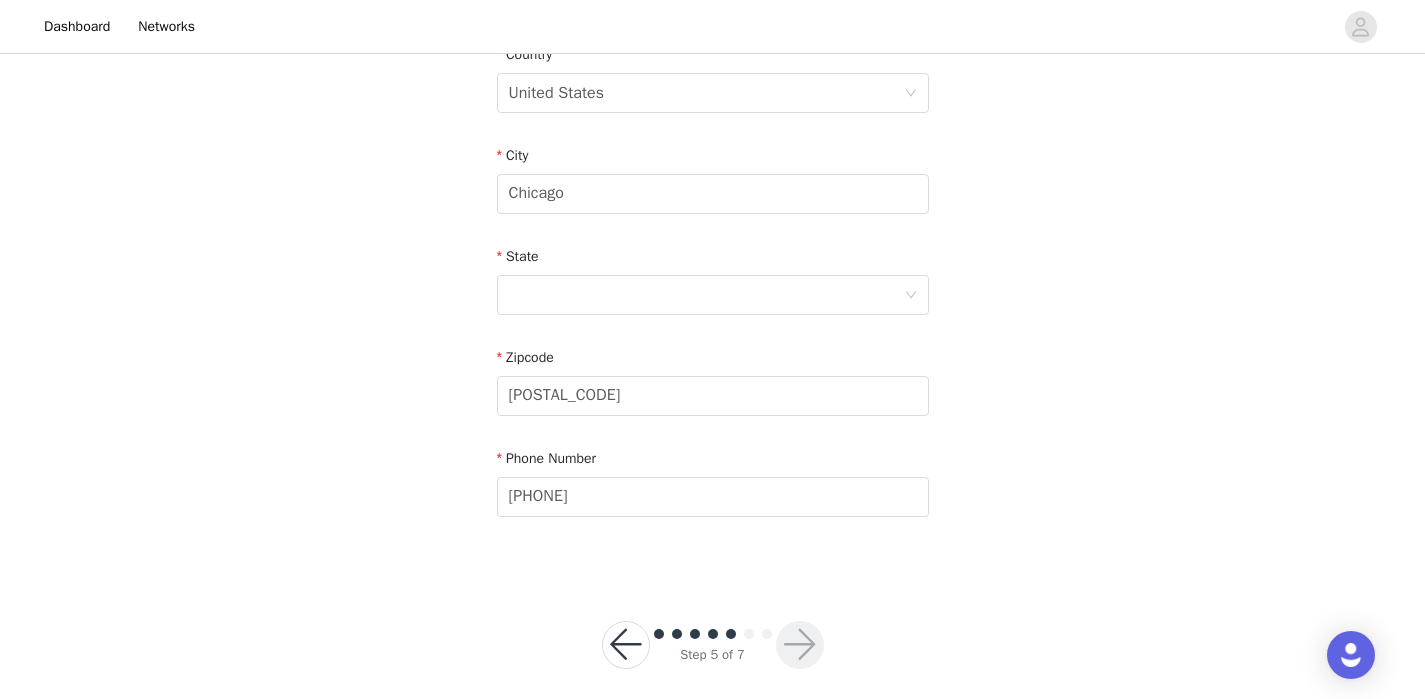 scroll, scrollTop: 655, scrollLeft: 0, axis: vertical 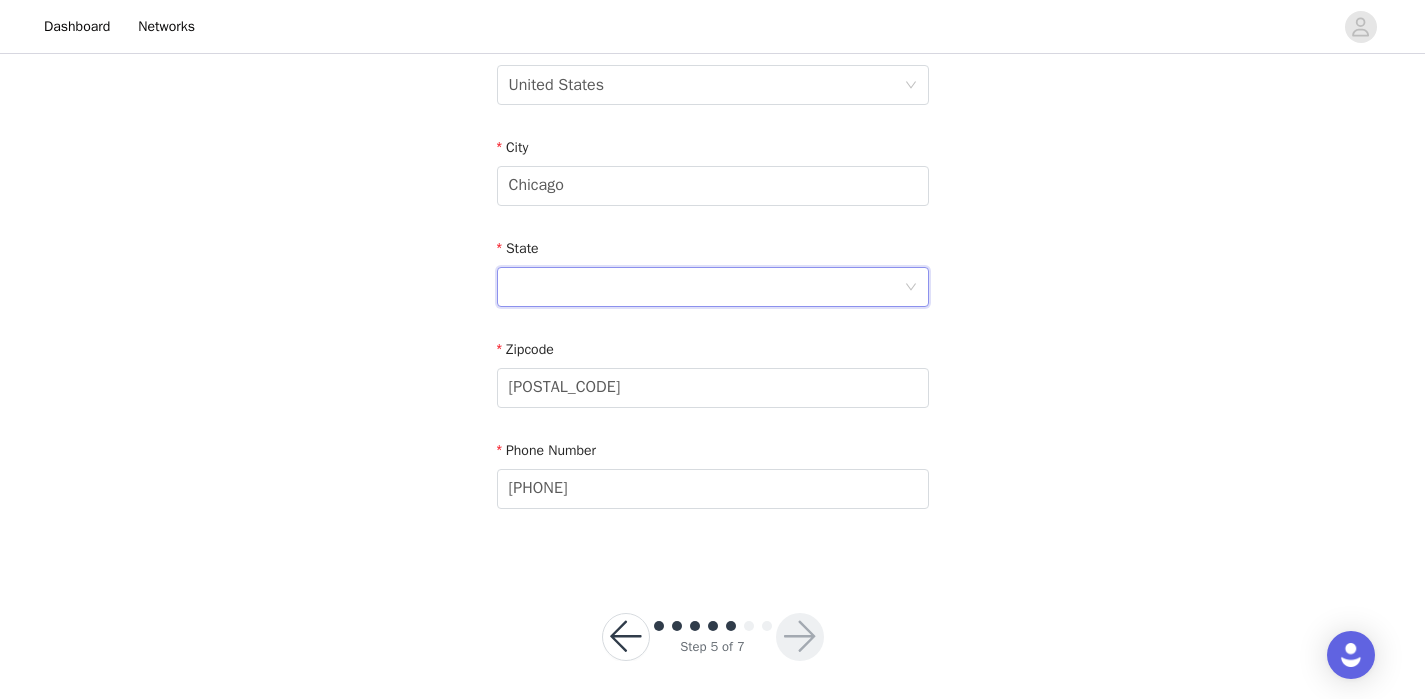 click at bounding box center [706, 287] 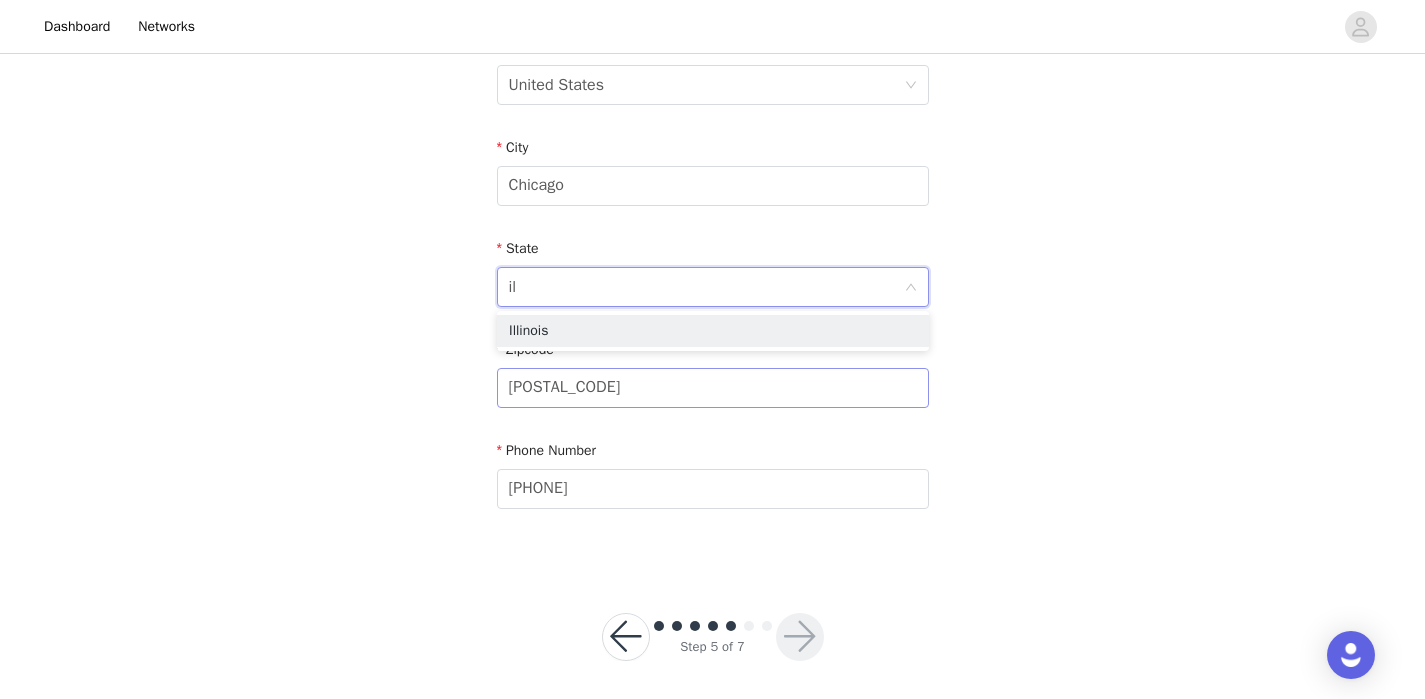 type on "Illinois" 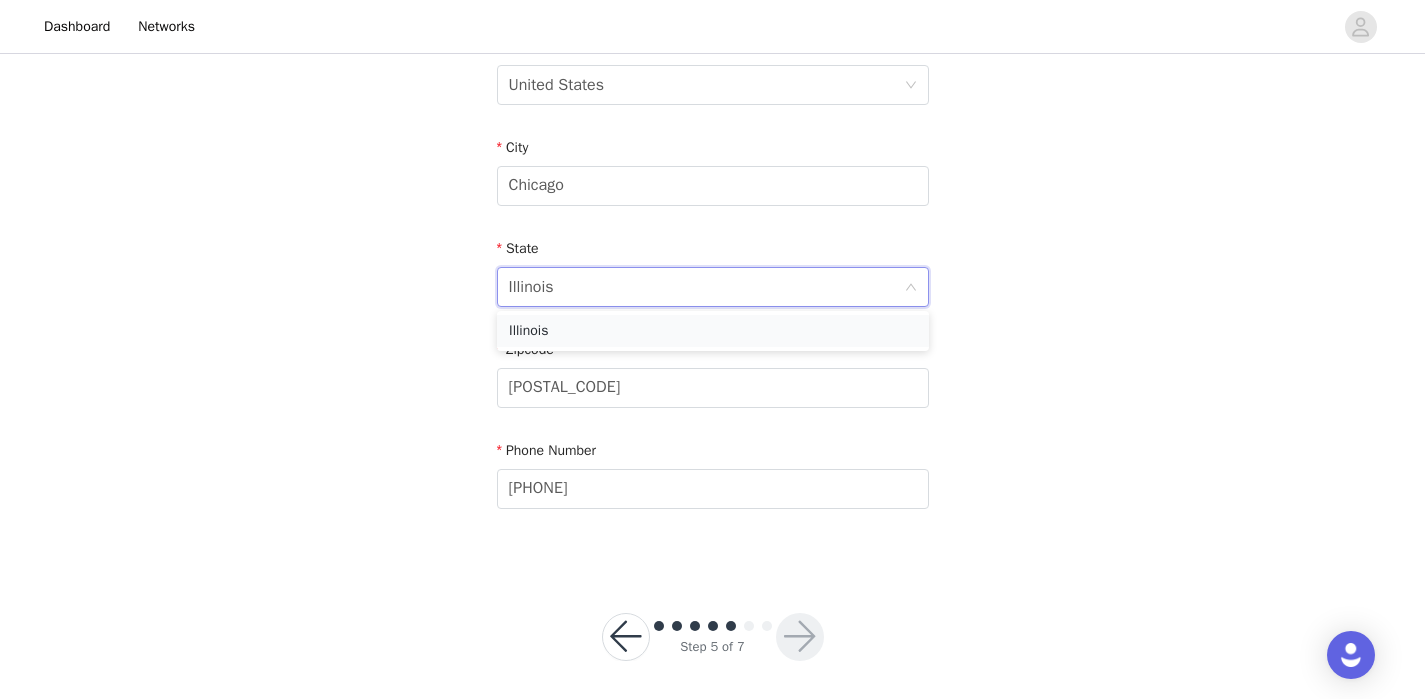 click on "Illinois" at bounding box center [713, 331] 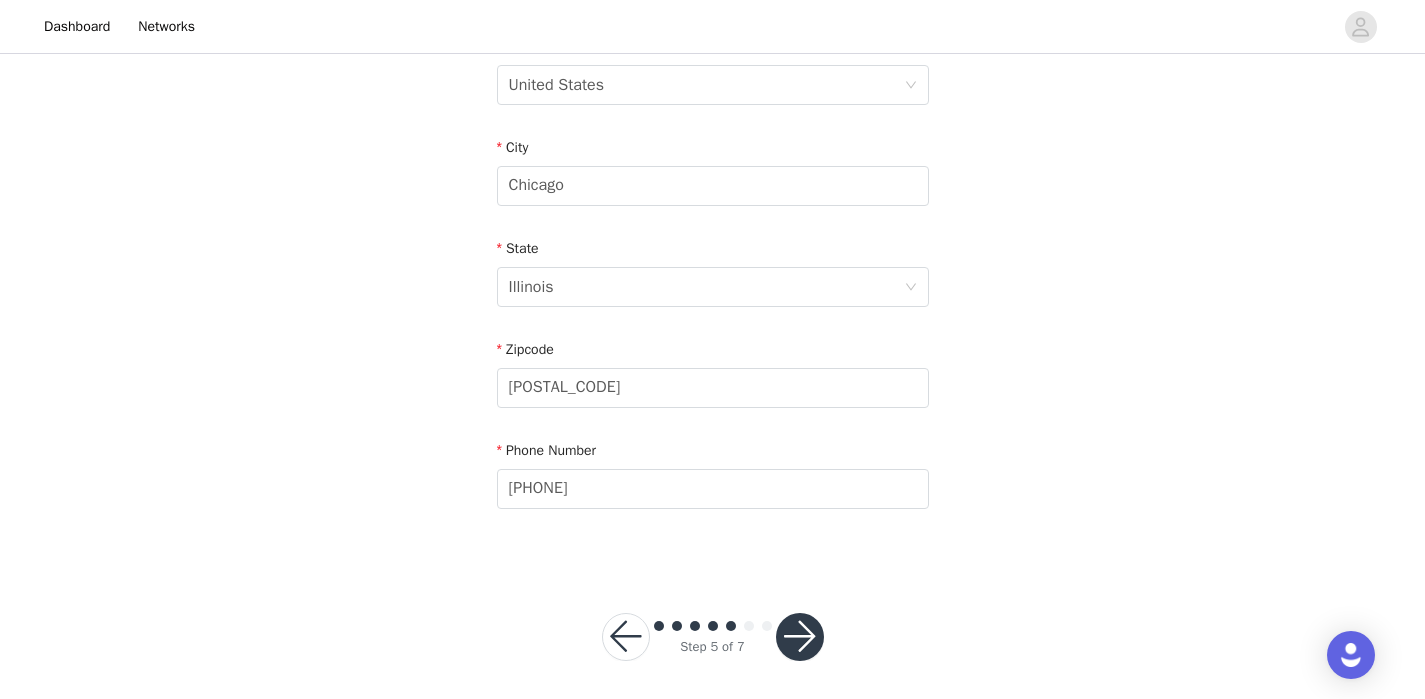 click at bounding box center [800, 637] 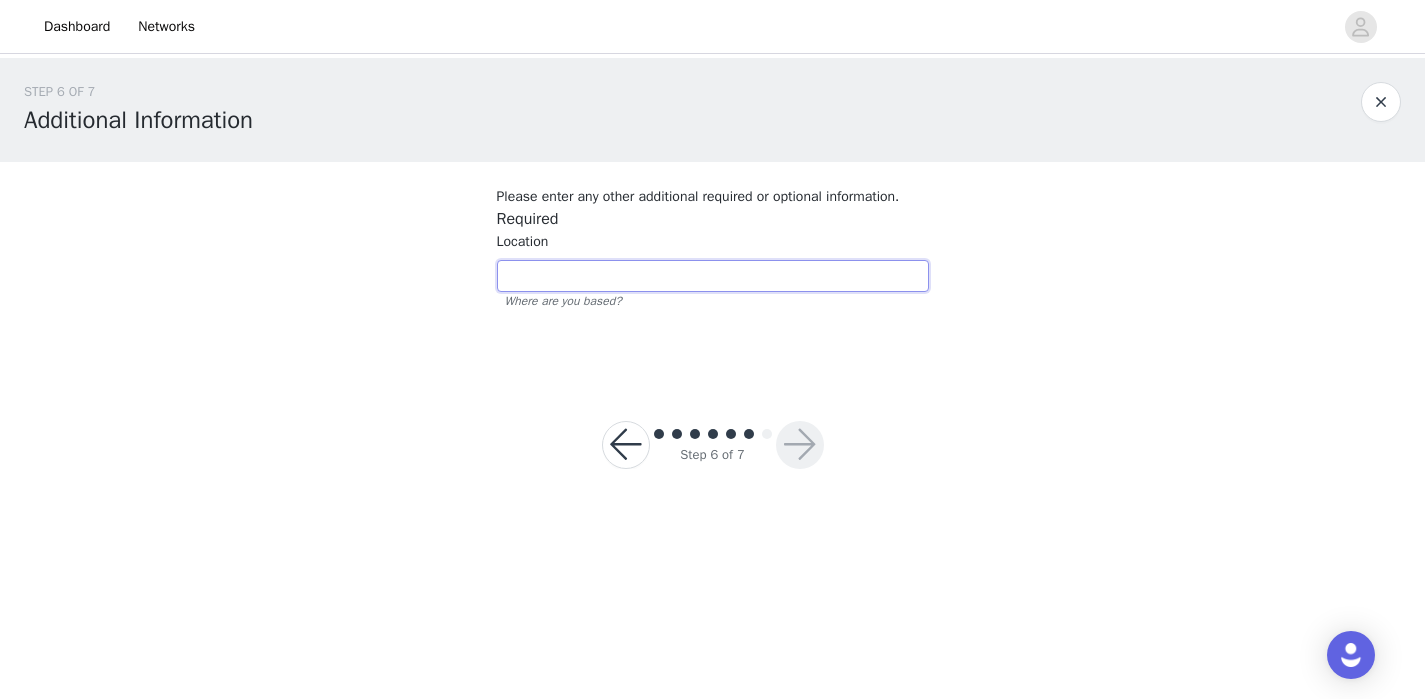 click at bounding box center [713, 276] 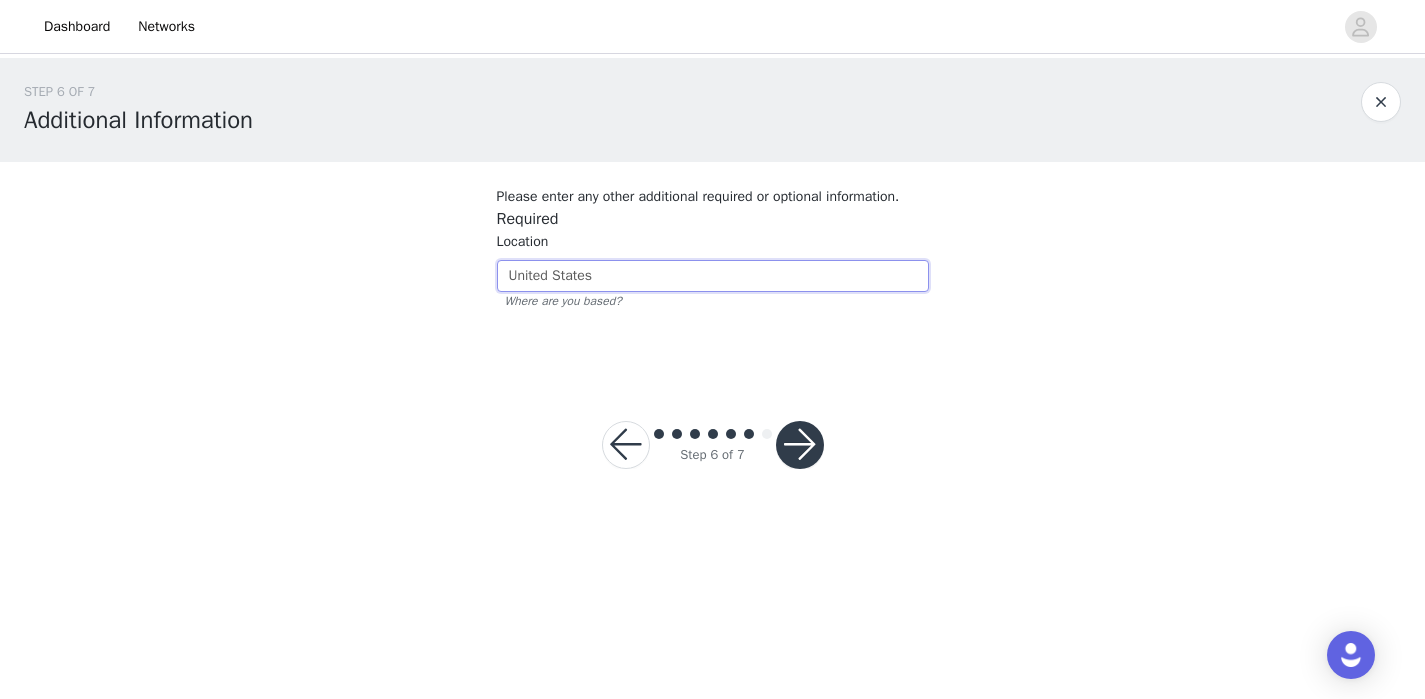 type on "United States" 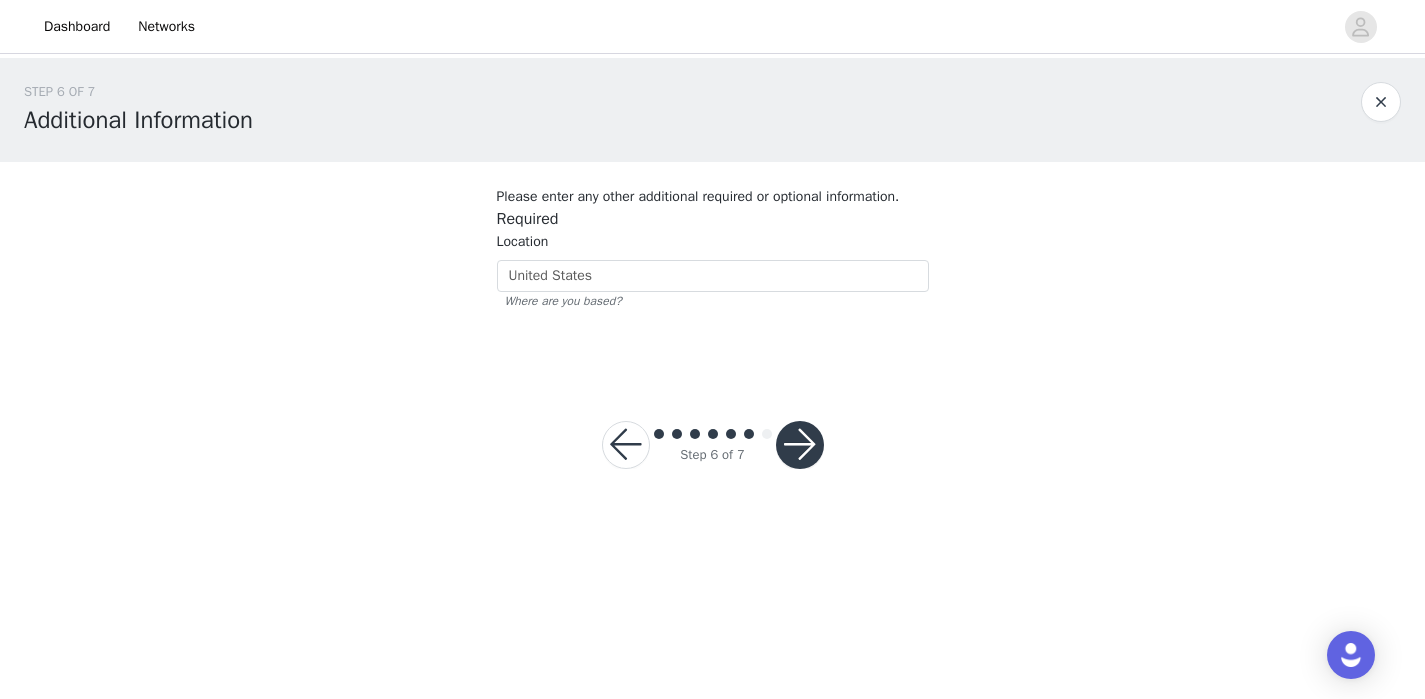 click at bounding box center [800, 445] 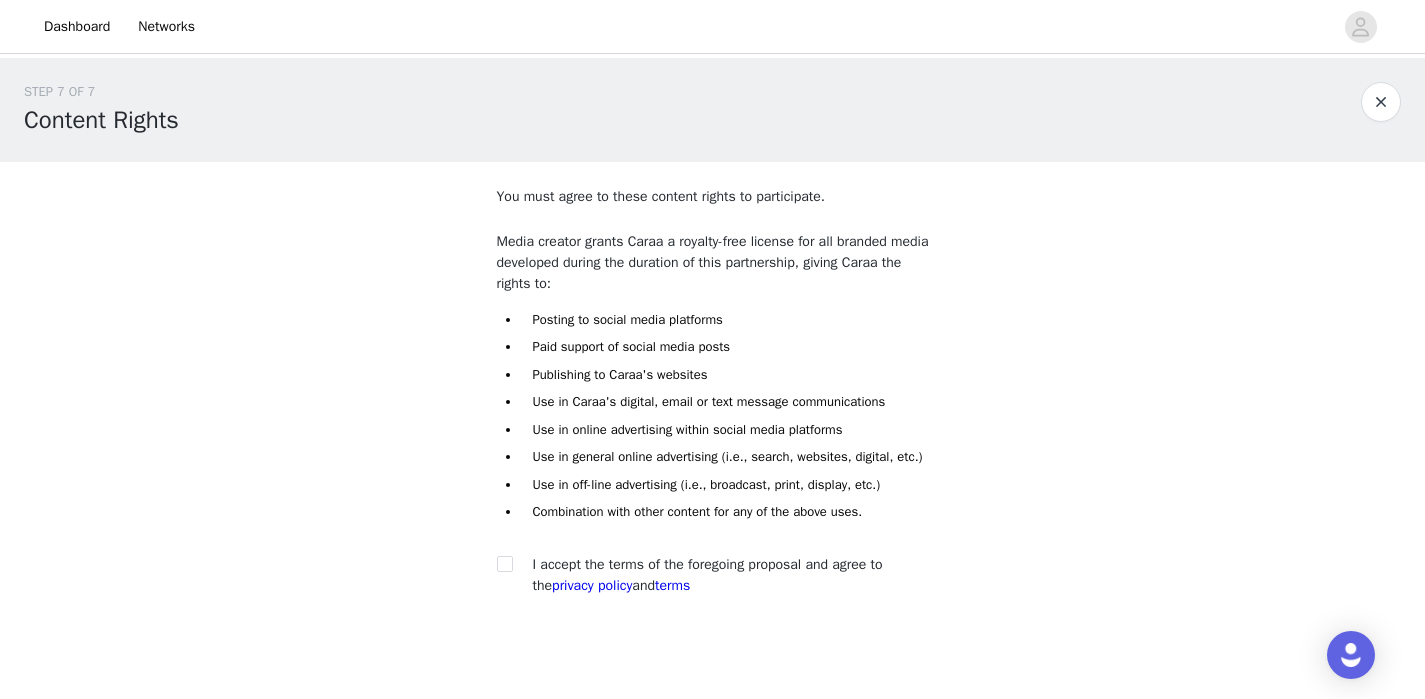 scroll, scrollTop: 116, scrollLeft: 0, axis: vertical 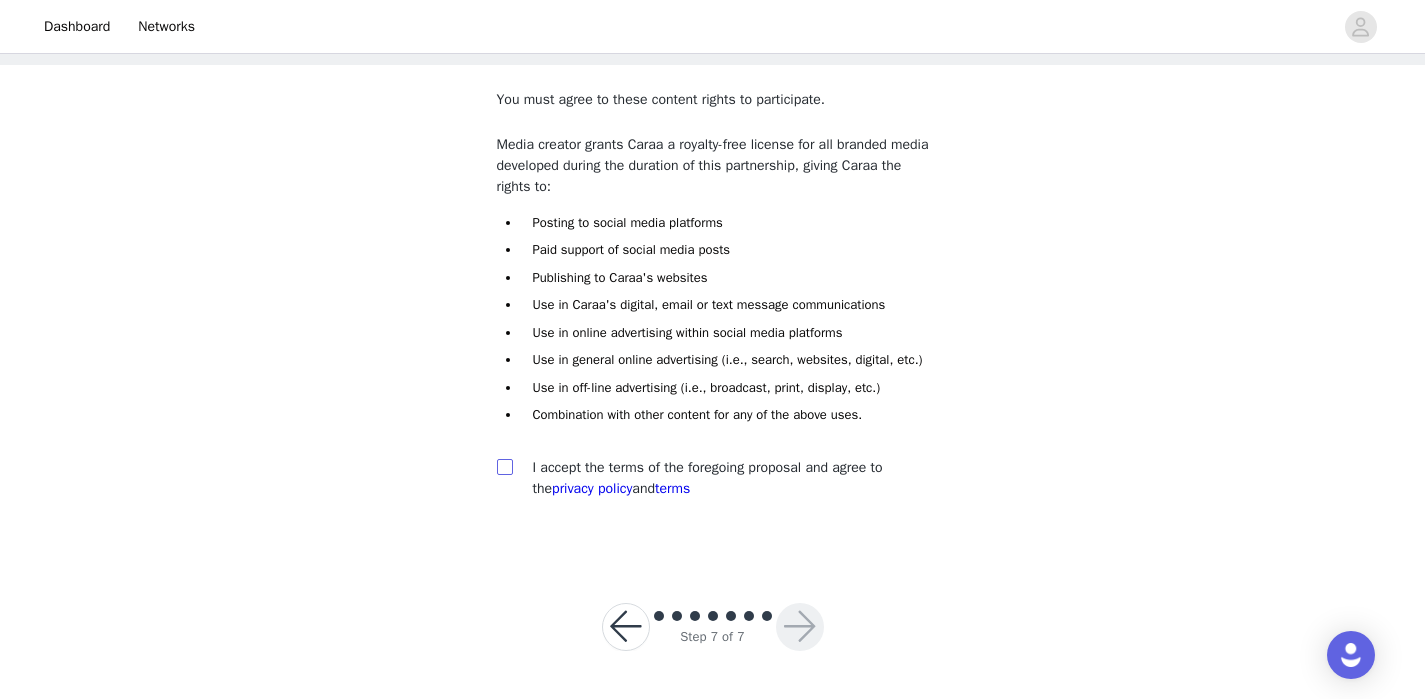 click at bounding box center [505, 467] 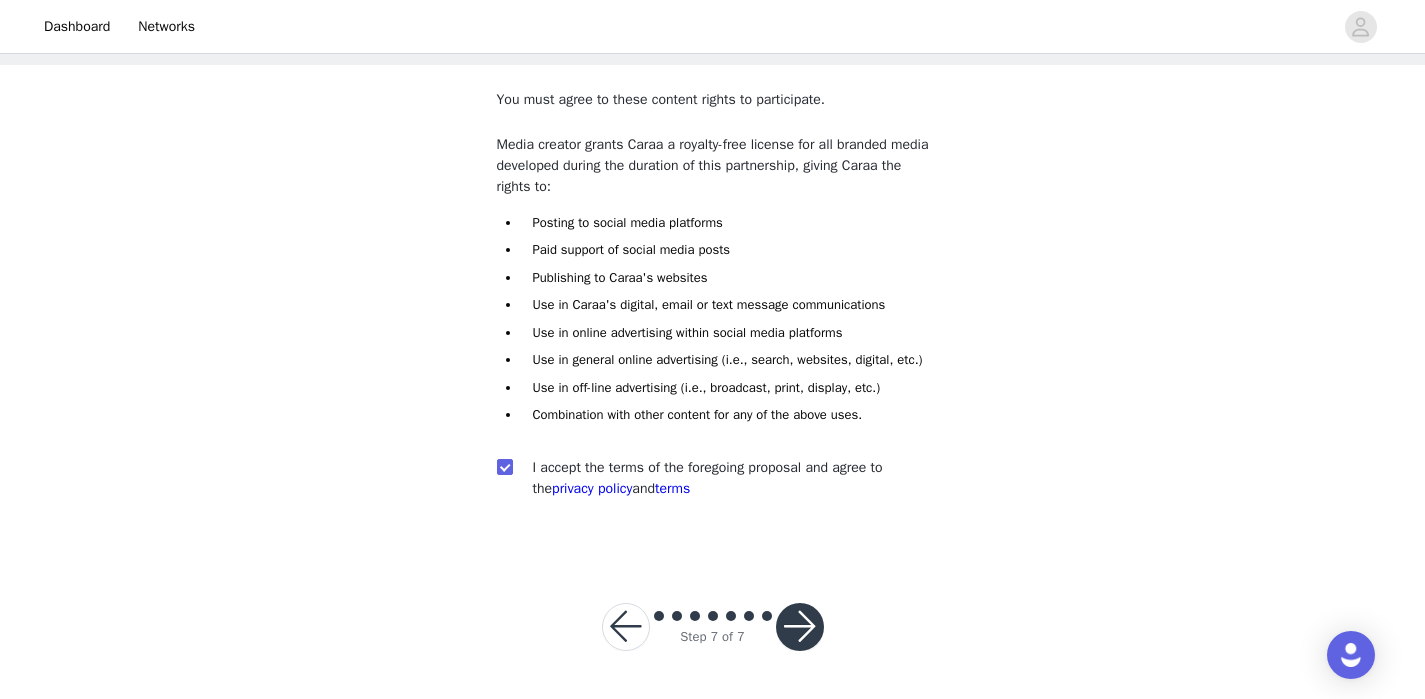 click at bounding box center [800, 627] 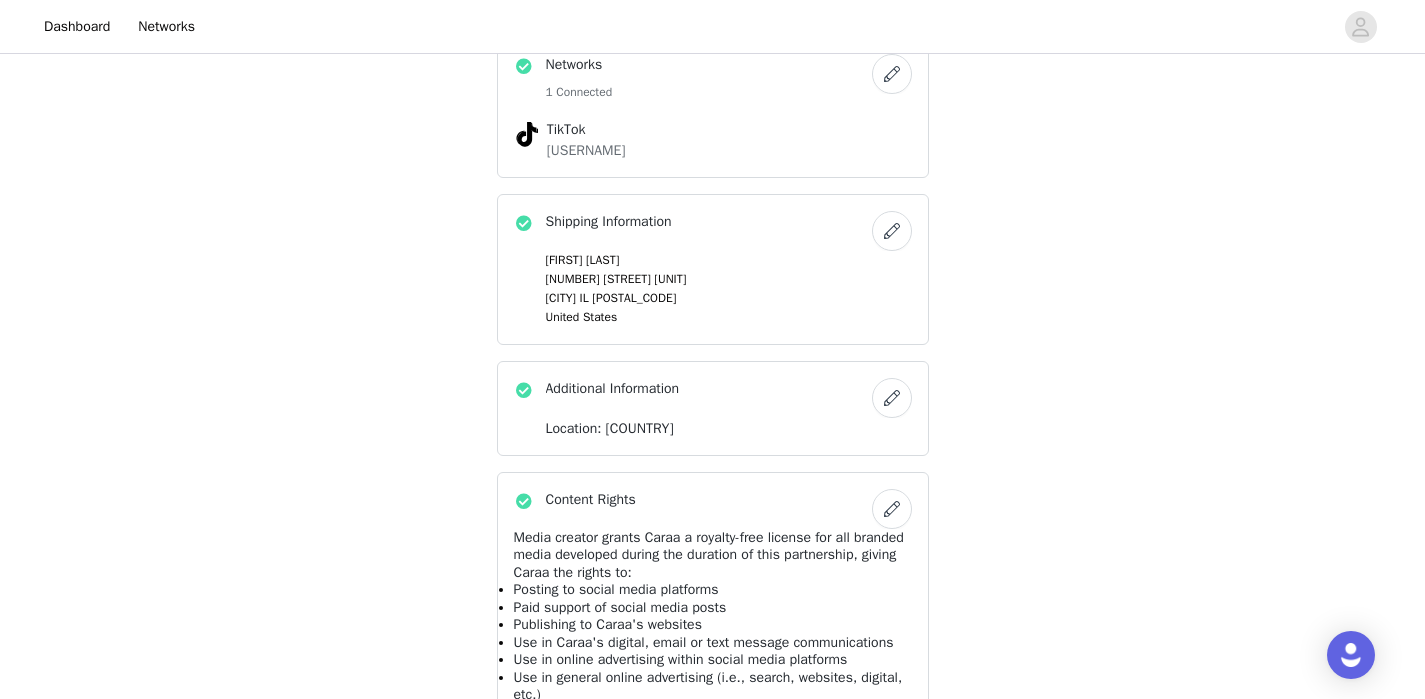 scroll, scrollTop: 1148, scrollLeft: 0, axis: vertical 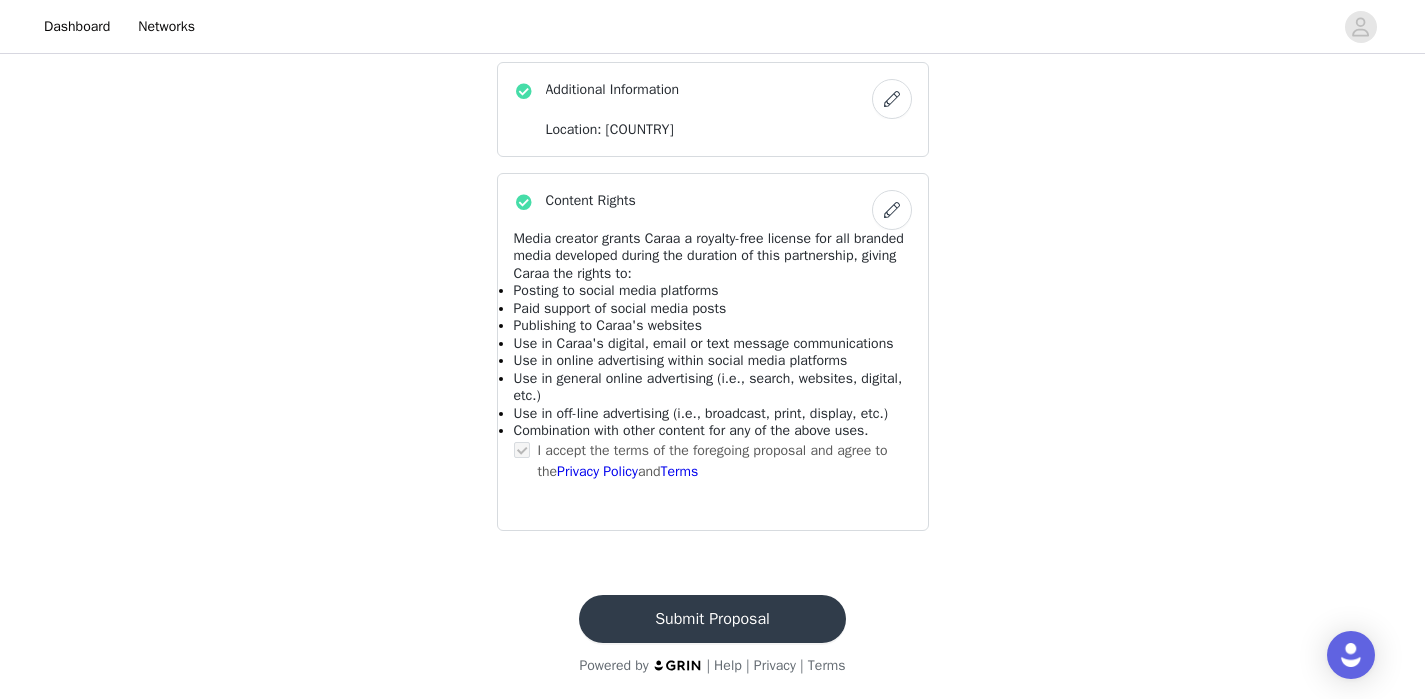click on "Submit Proposal" at bounding box center (712, 619) 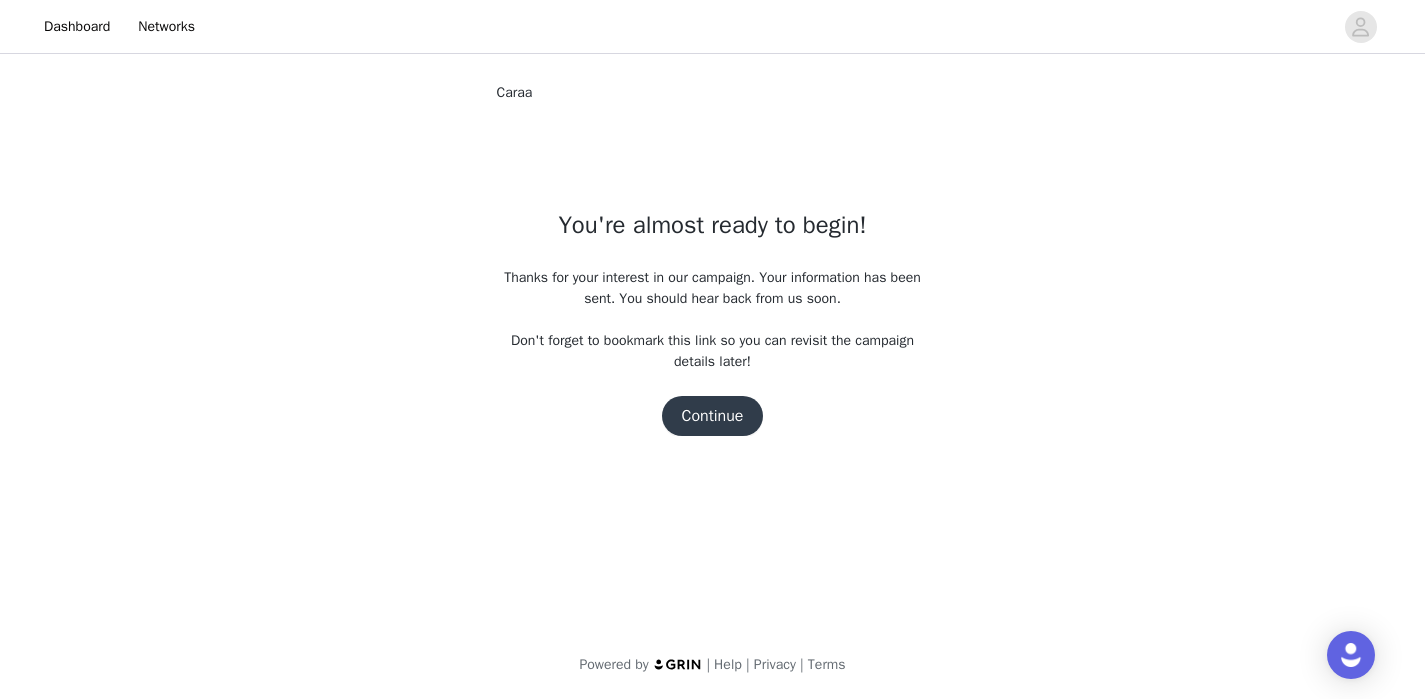 scroll, scrollTop: 0, scrollLeft: 0, axis: both 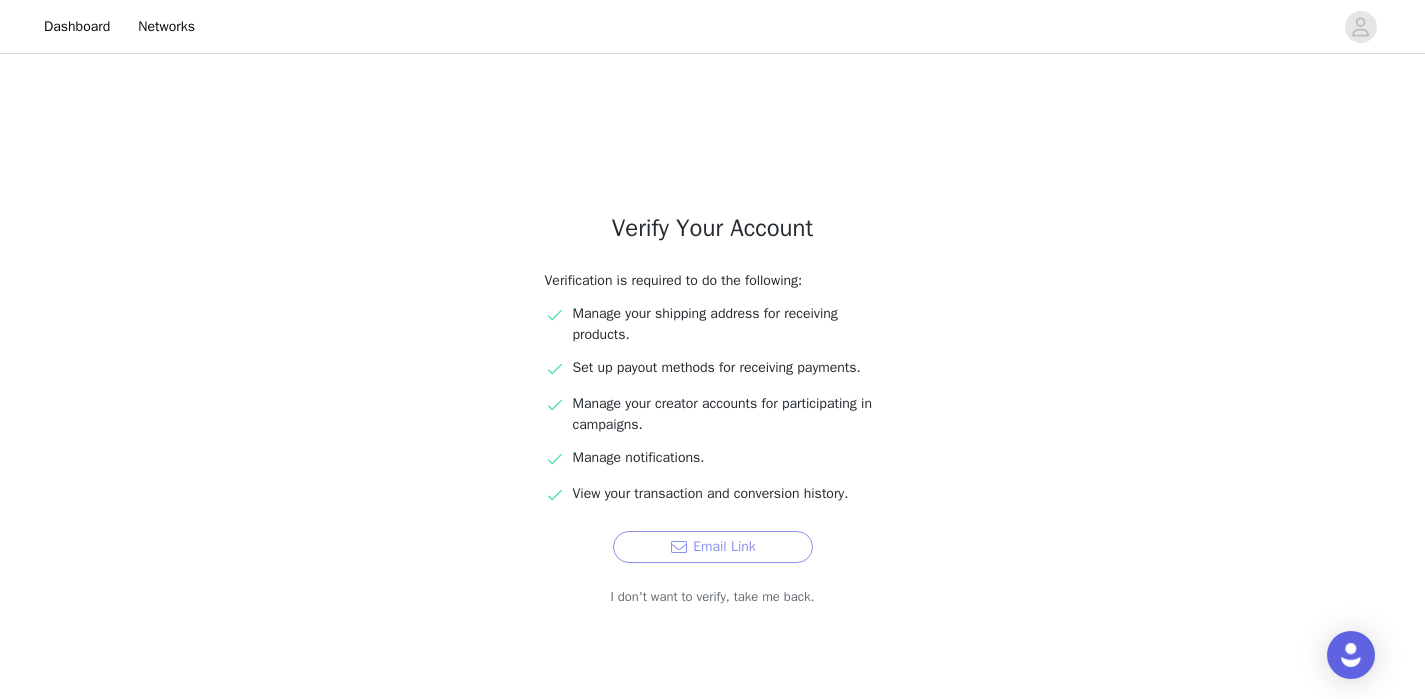 click on "Email Link" at bounding box center [713, 547] 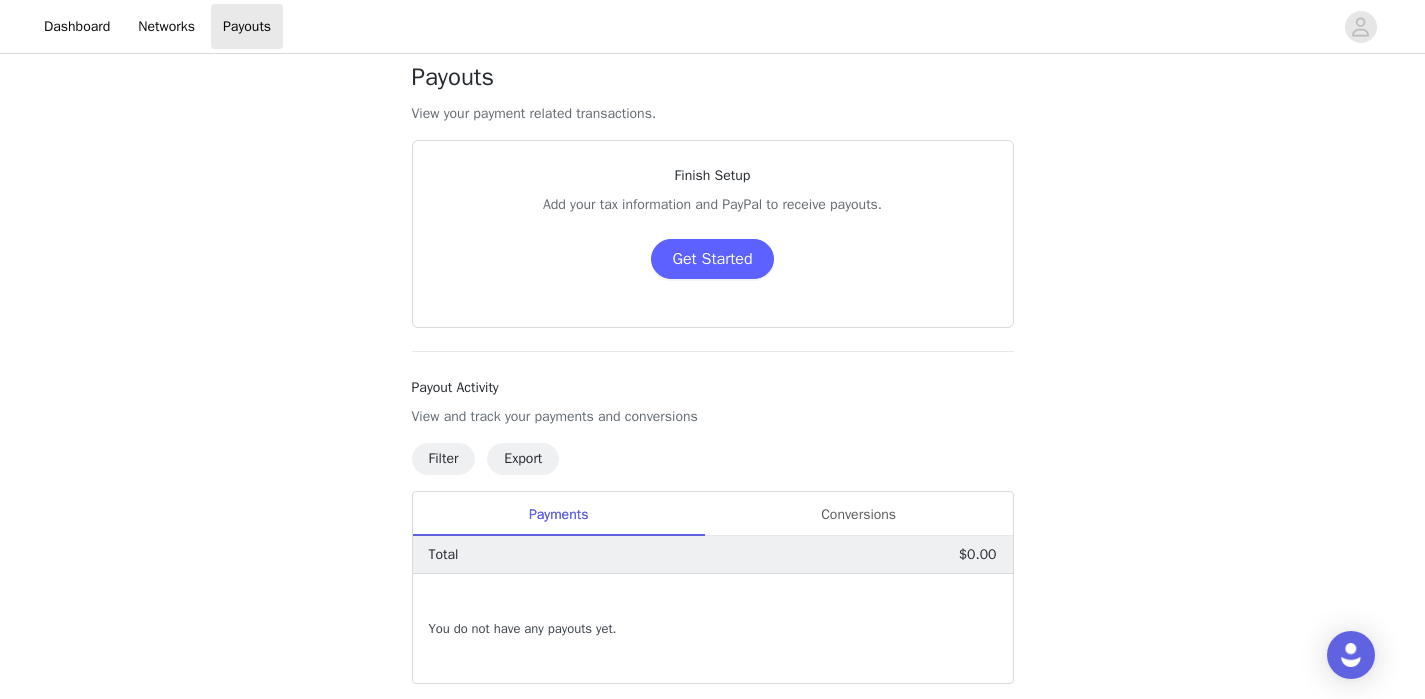 scroll, scrollTop: 0, scrollLeft: 0, axis: both 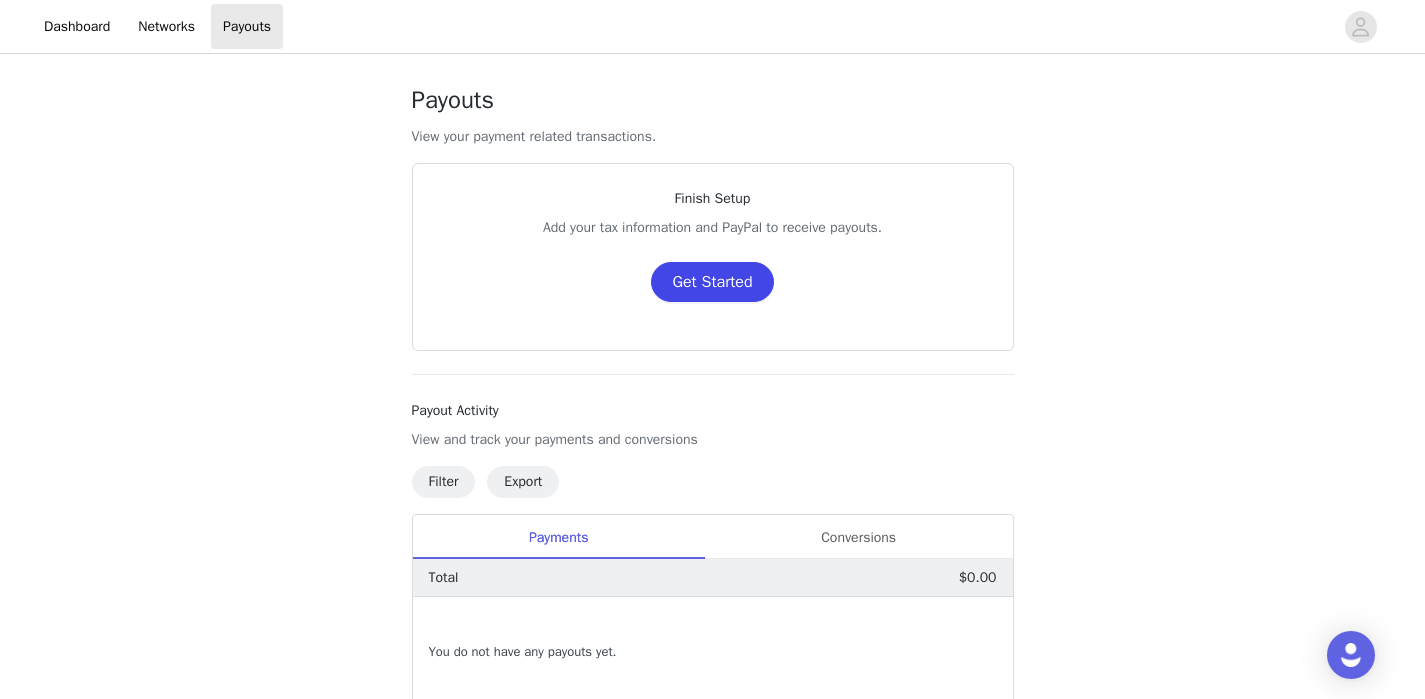 click on "Get Started" at bounding box center (712, 282) 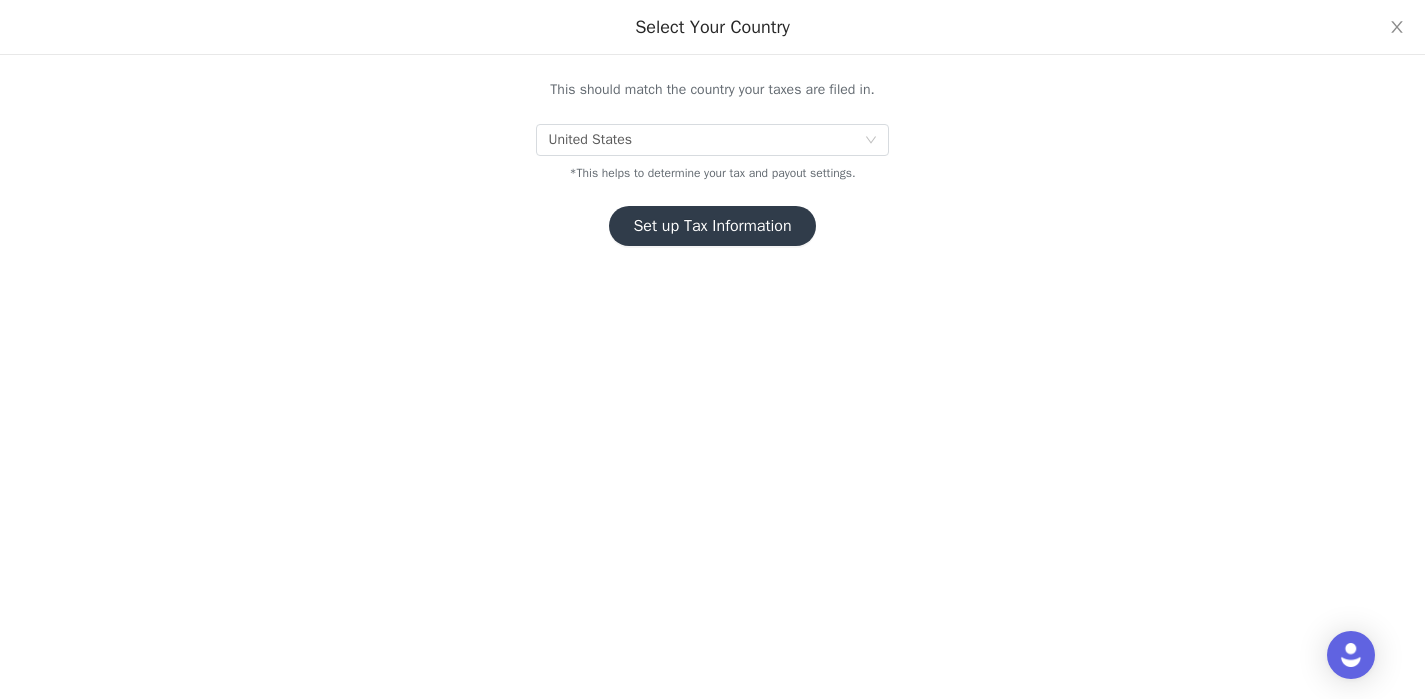 click on "Set up Tax Information" at bounding box center (712, 226) 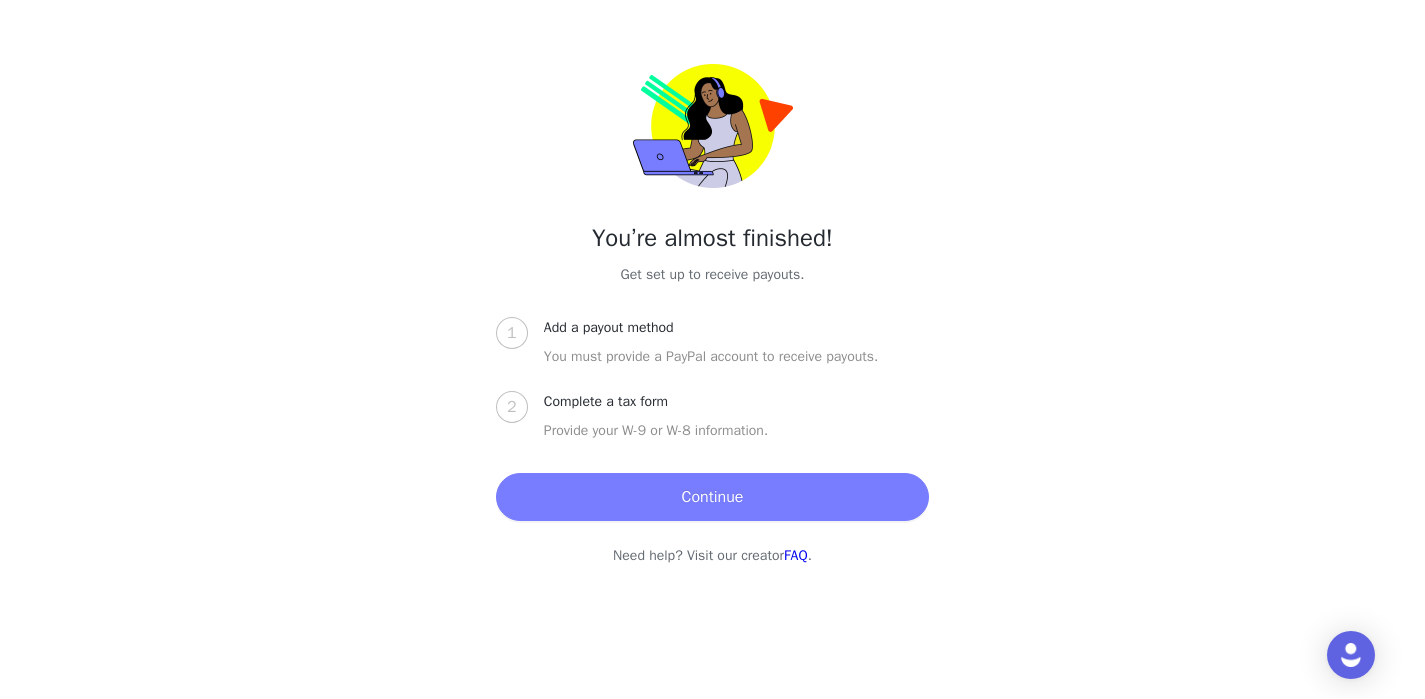 click on "Continue" at bounding box center [712, 497] 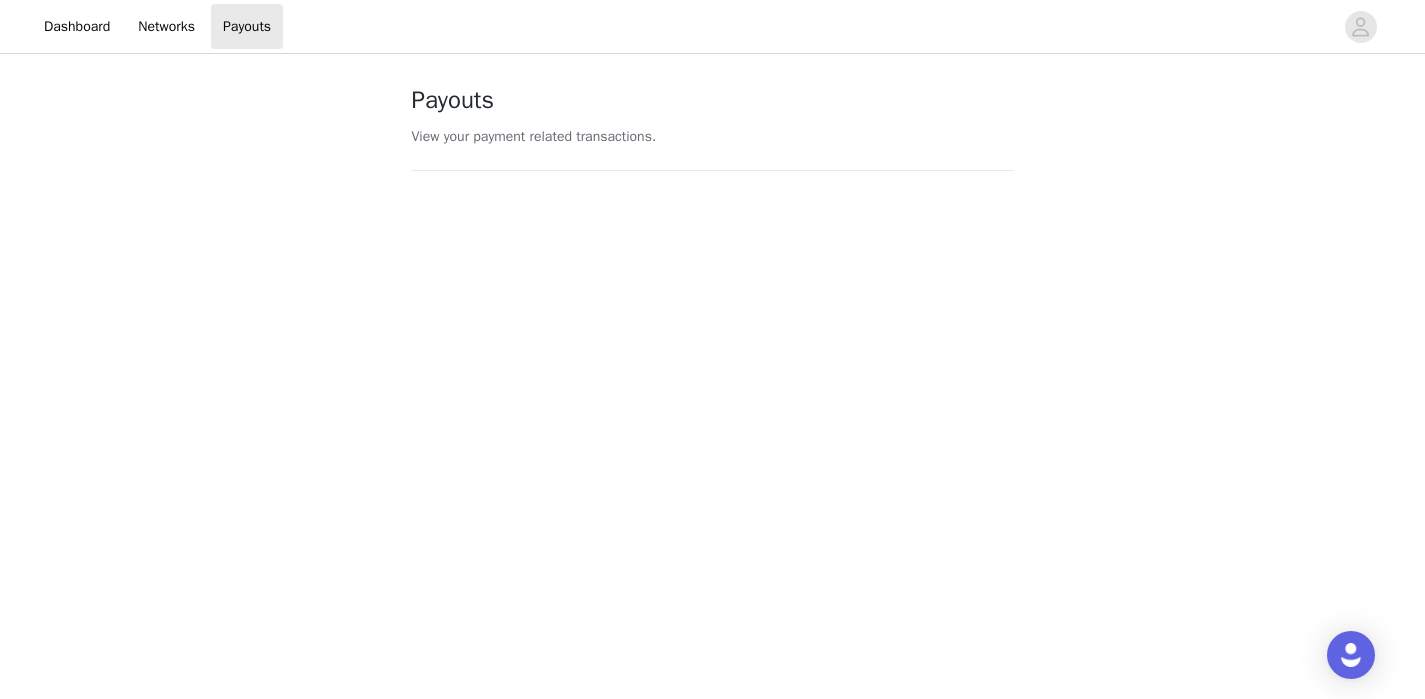 scroll, scrollTop: 586, scrollLeft: 0, axis: vertical 